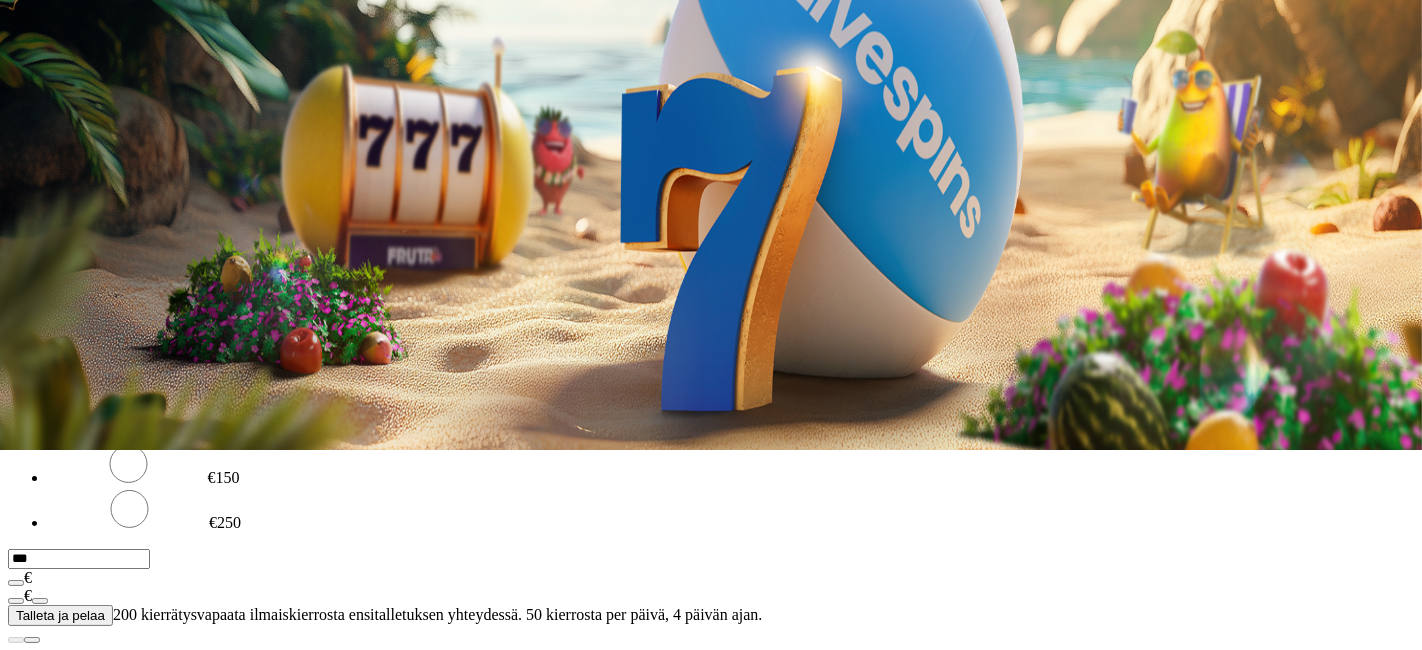 scroll, scrollTop: 200, scrollLeft: 0, axis: vertical 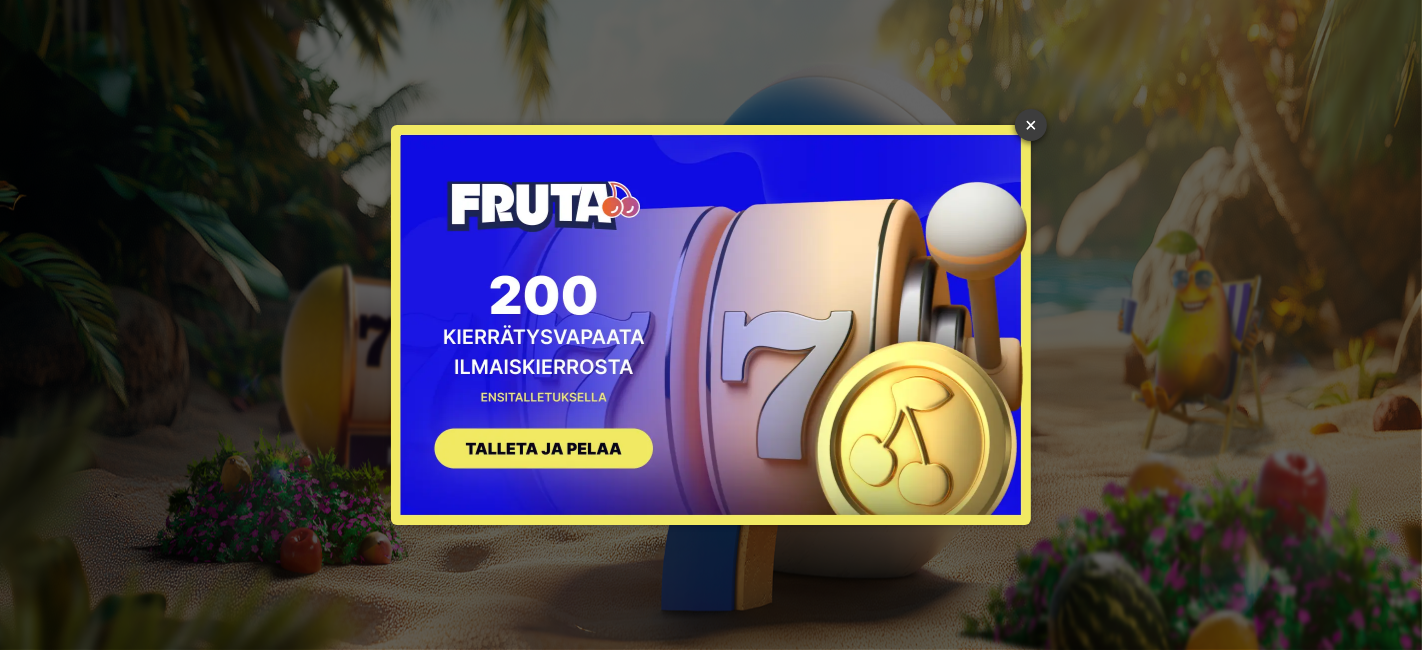 click on "×" at bounding box center (1031, 125) 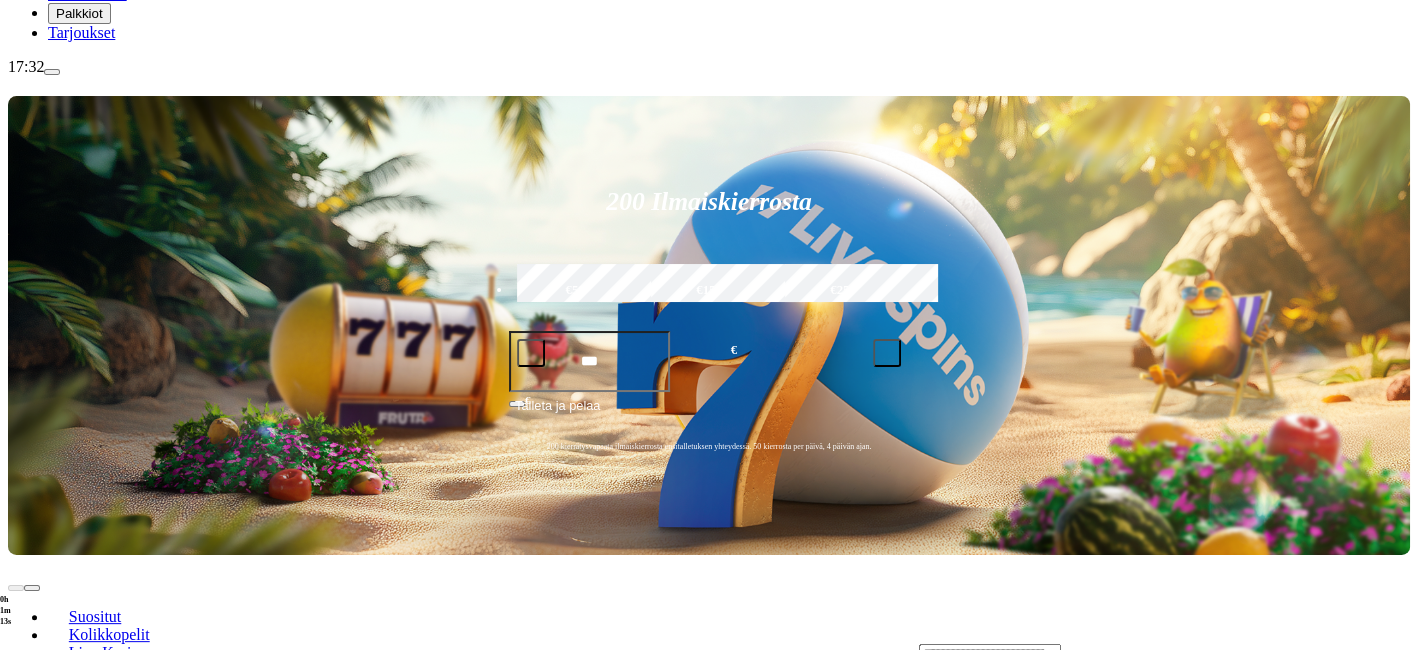 scroll, scrollTop: 333, scrollLeft: 0, axis: vertical 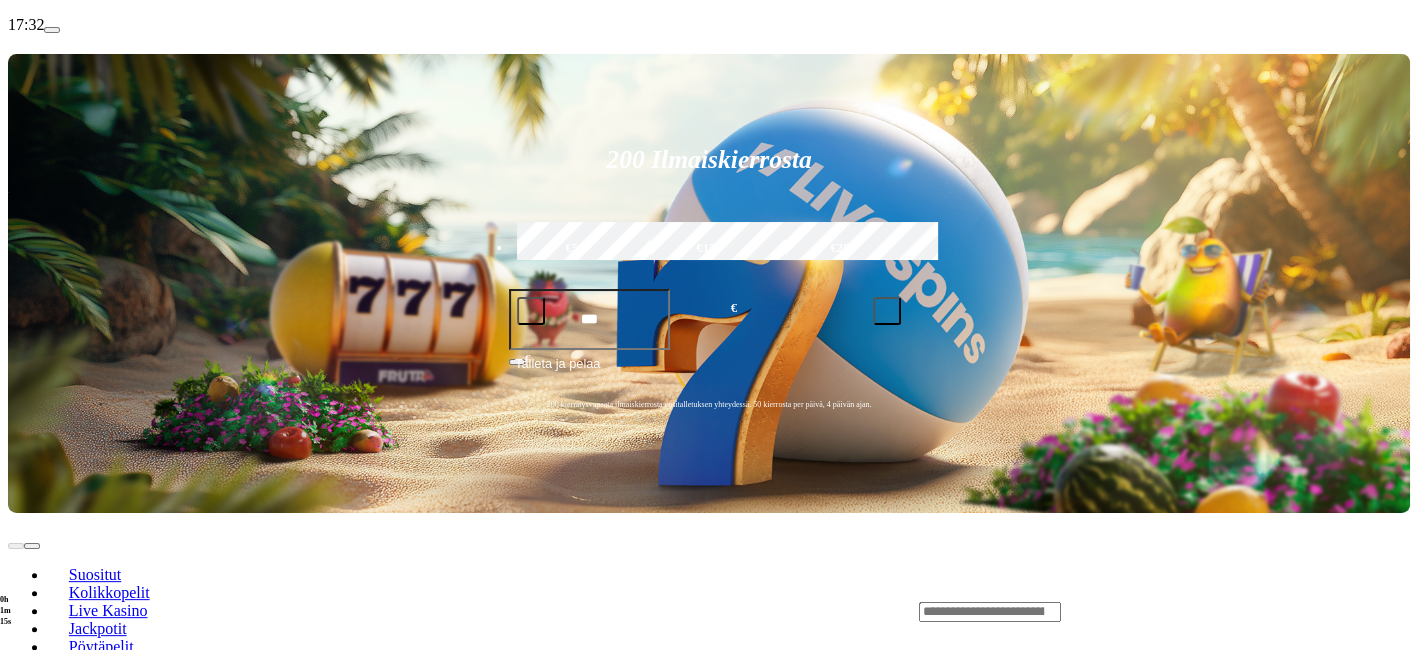 click on "Pelaa nyt" at bounding box center [77, 1211] 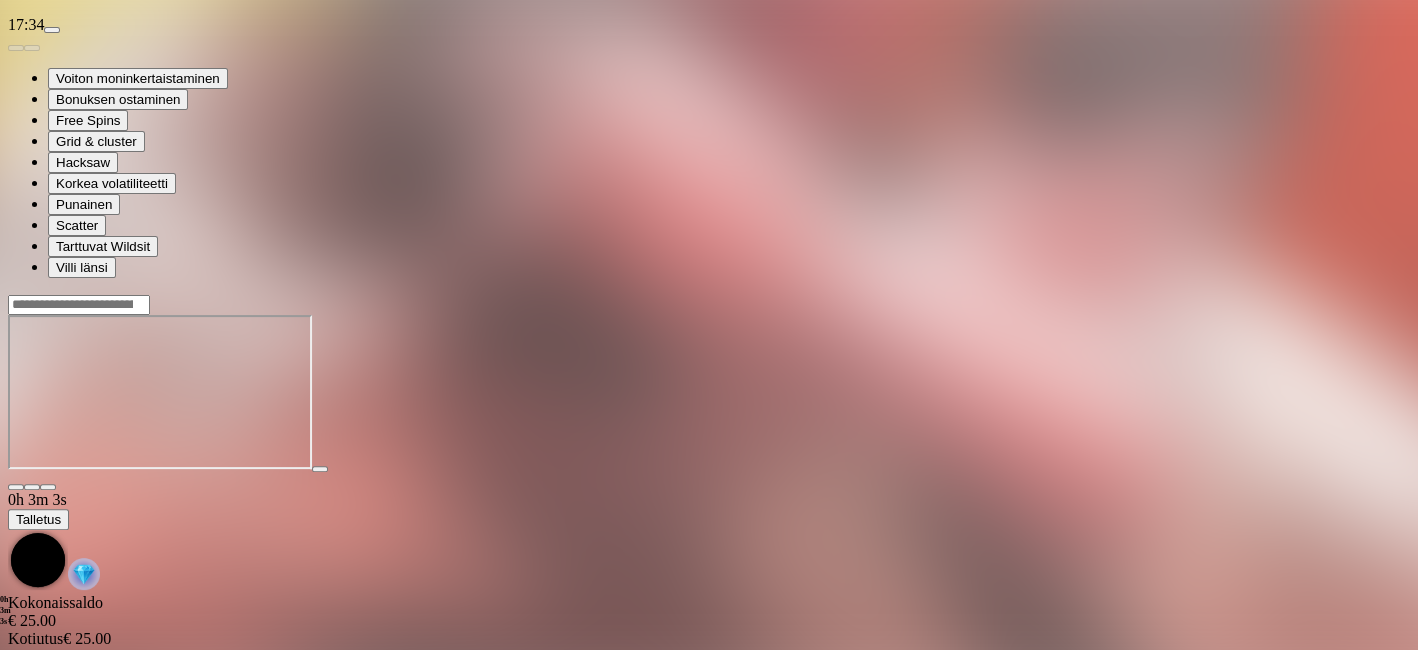 scroll, scrollTop: 0, scrollLeft: 0, axis: both 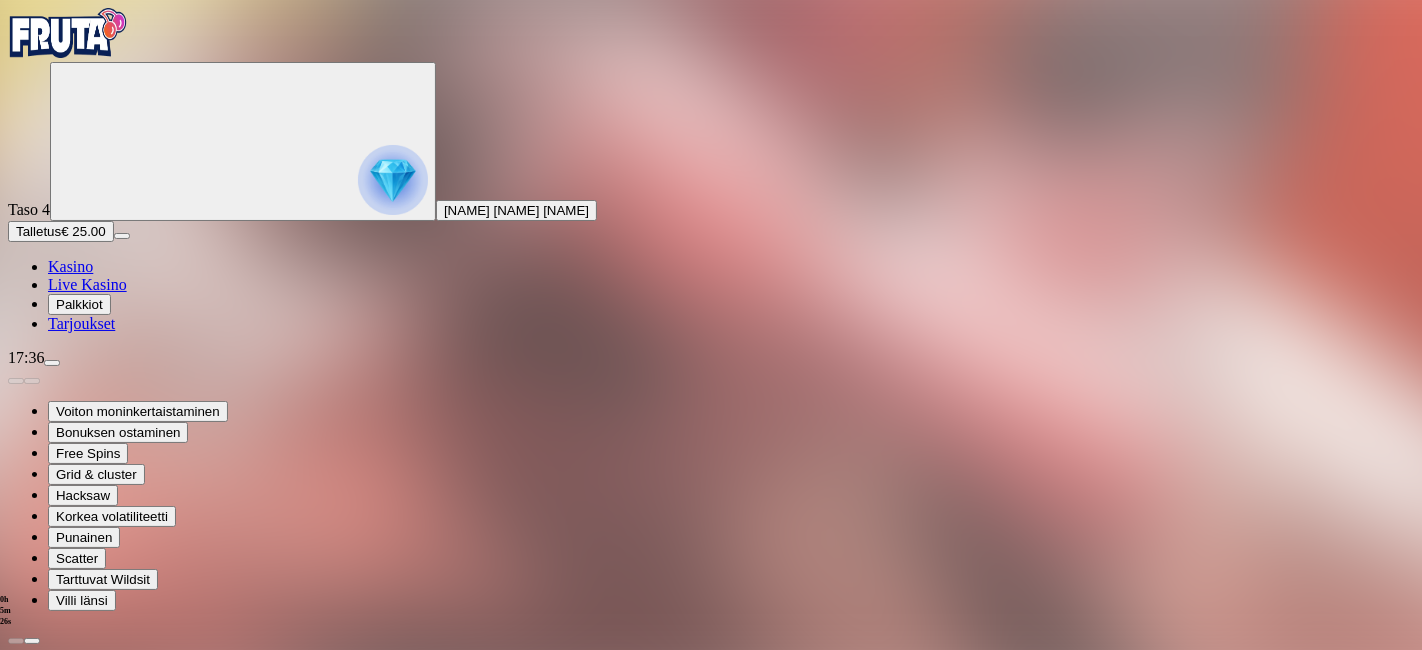 click at bounding box center [16, 1410] 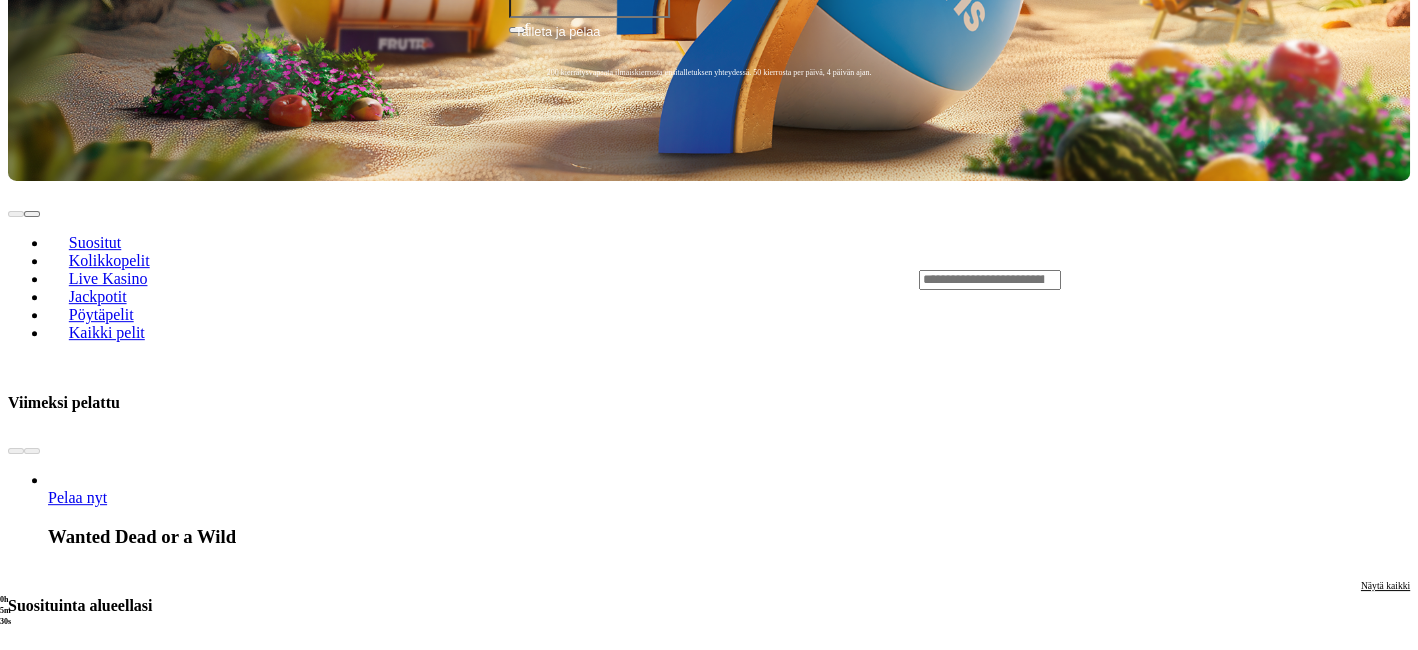scroll, scrollTop: 666, scrollLeft: 0, axis: vertical 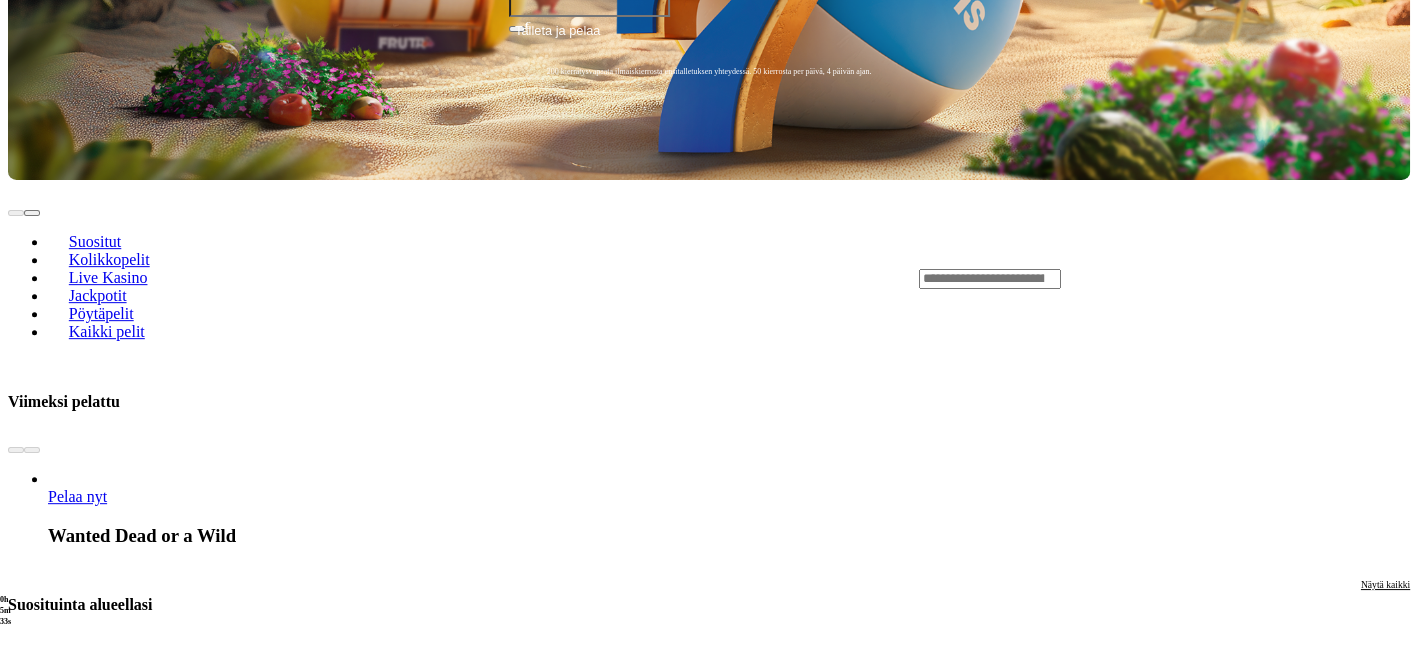 click on "Pelaa nyt" at bounding box center (77, 1271) 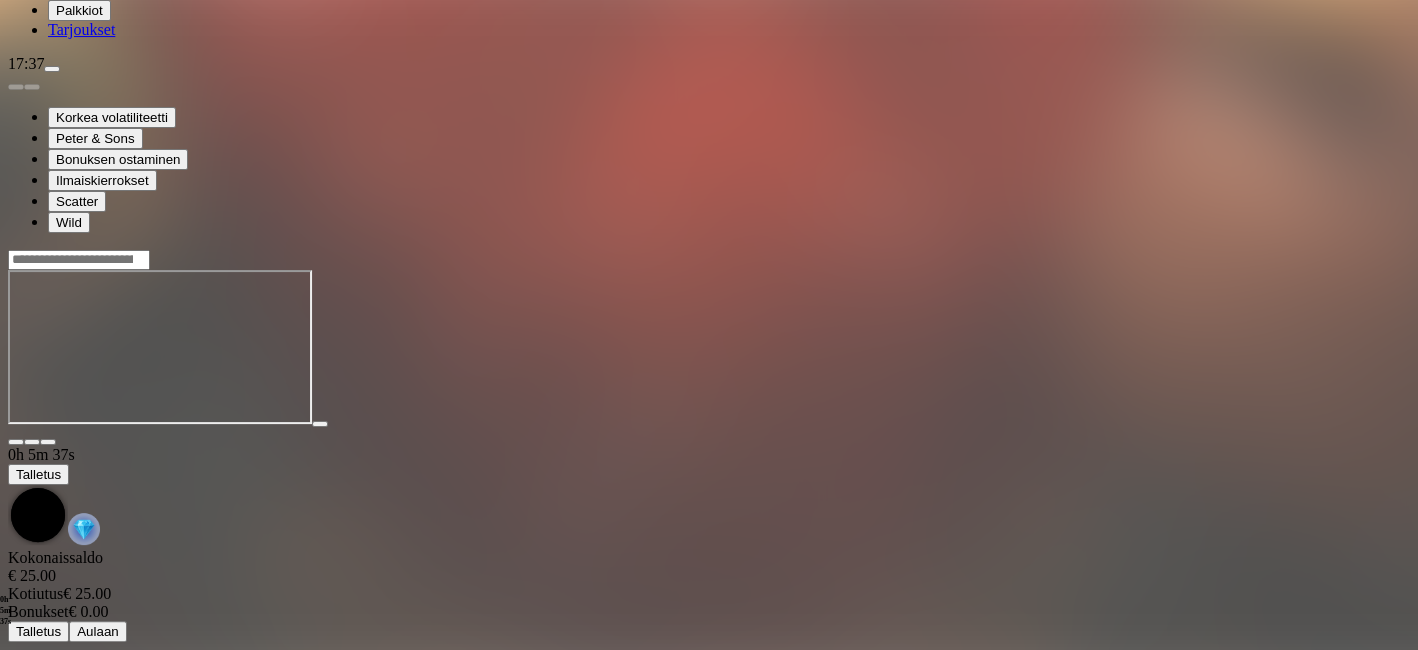scroll, scrollTop: 0, scrollLeft: 0, axis: both 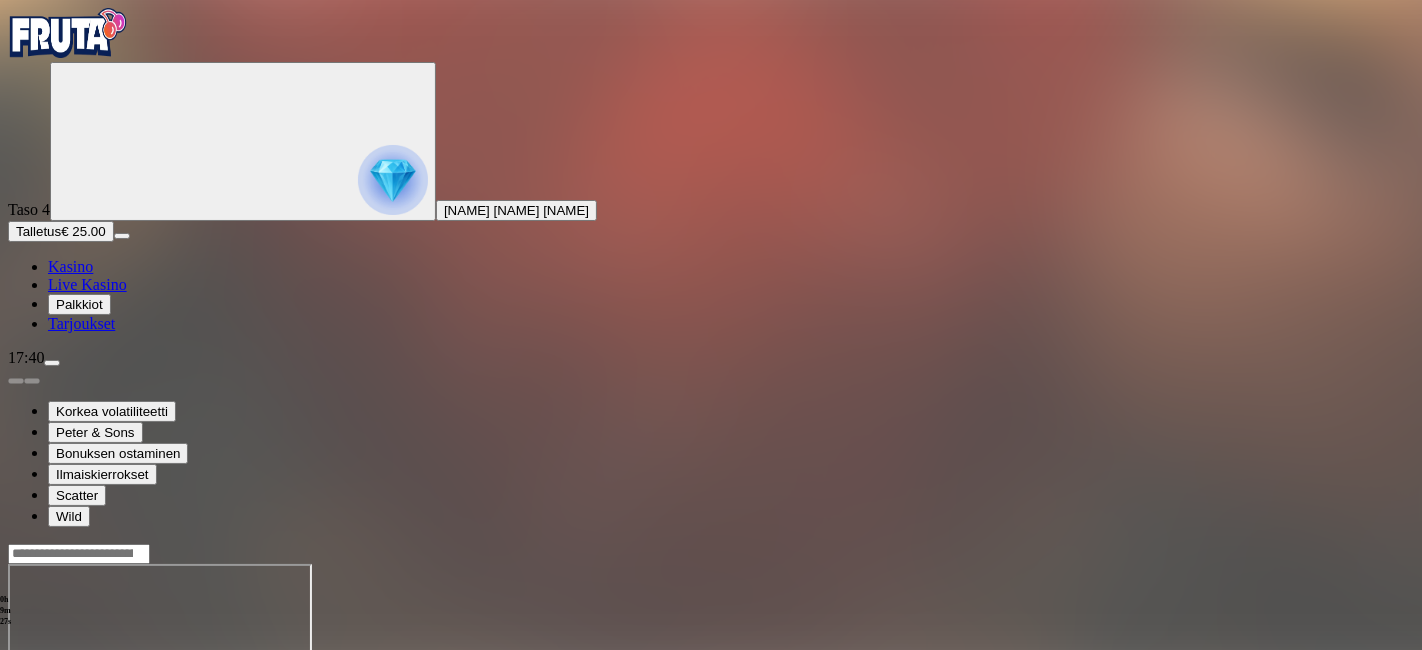 click at bounding box center (16, 736) 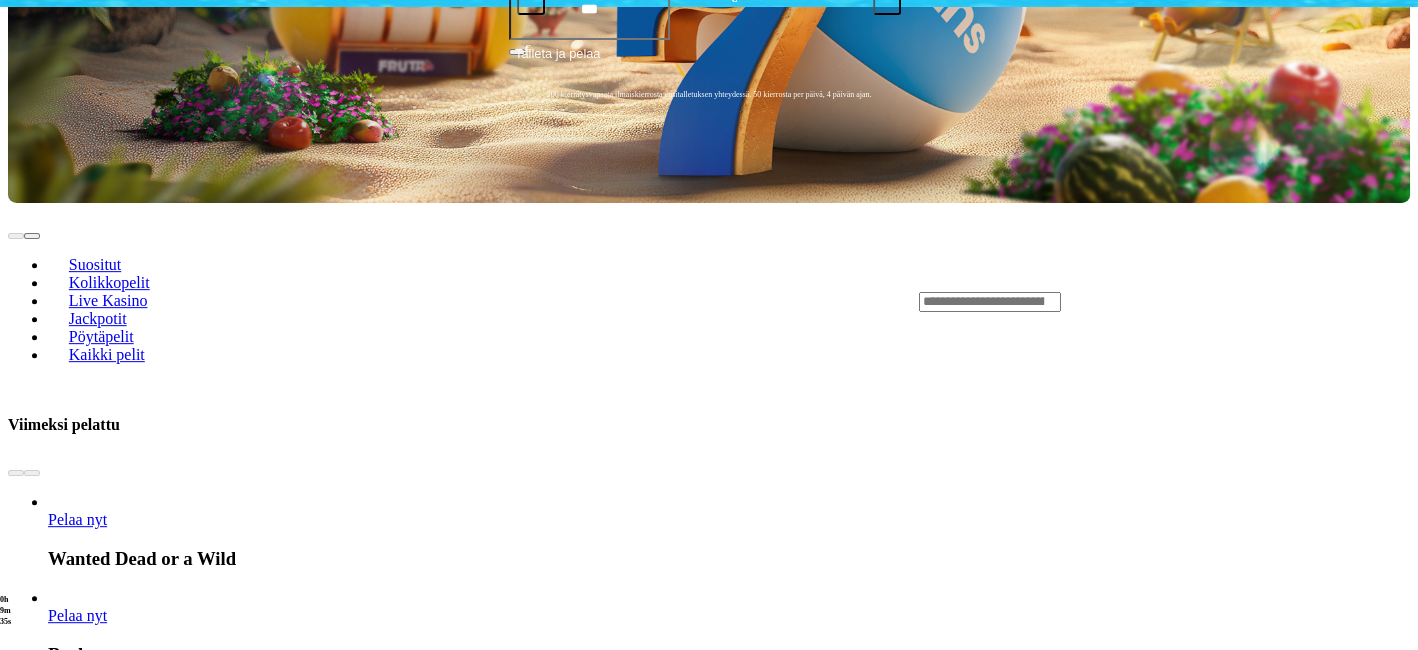 scroll, scrollTop: 777, scrollLeft: 0, axis: vertical 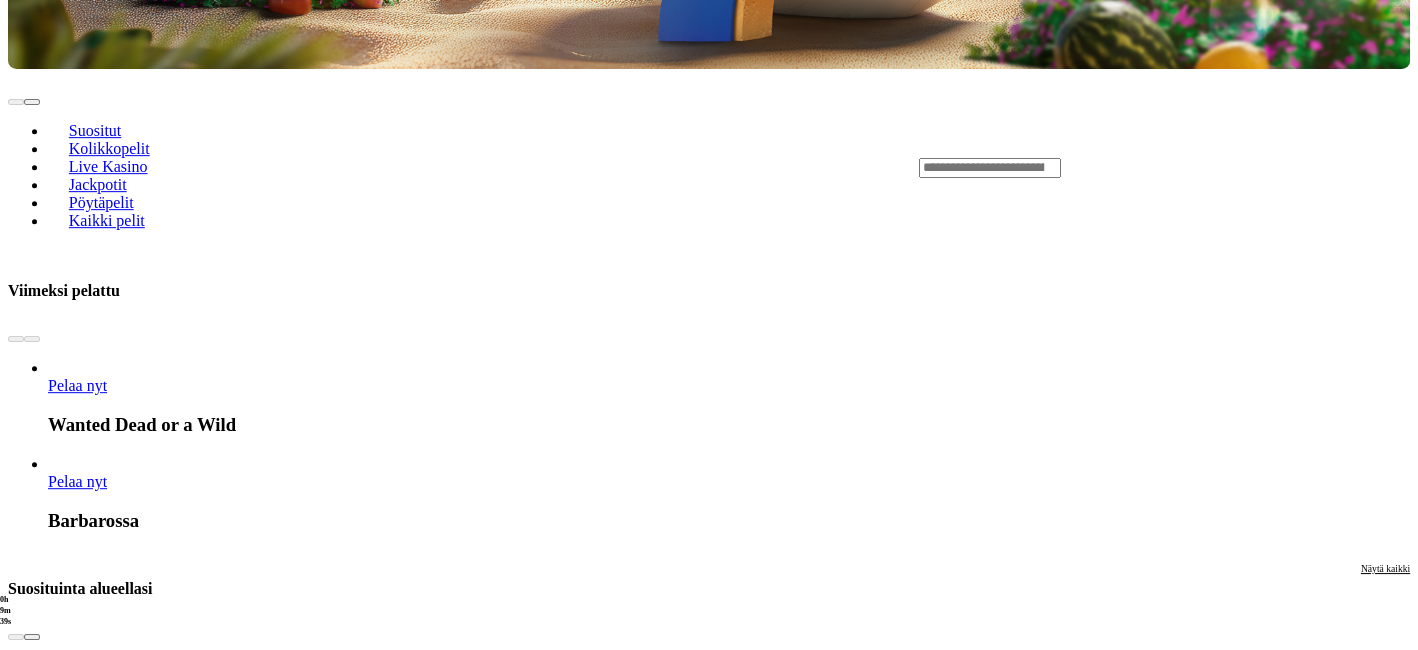 click on "Pelaa nyt" at bounding box center (77, 2031) 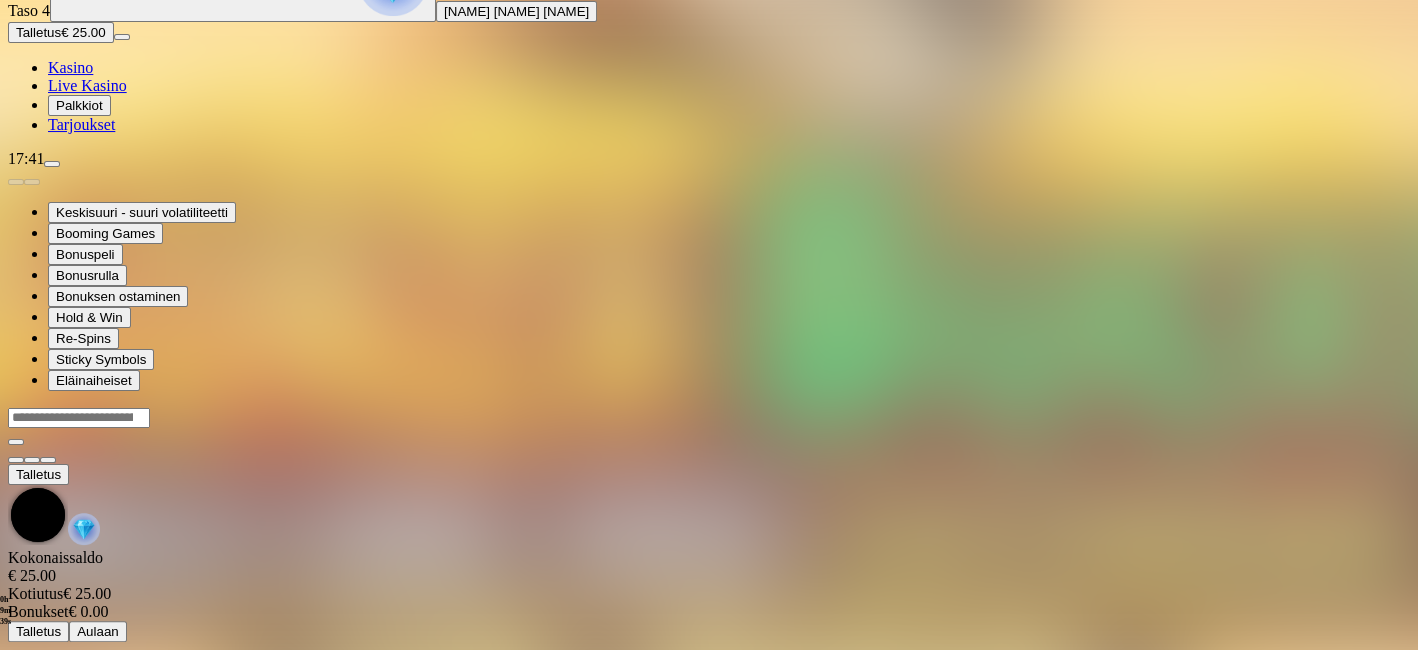 scroll, scrollTop: 0, scrollLeft: 0, axis: both 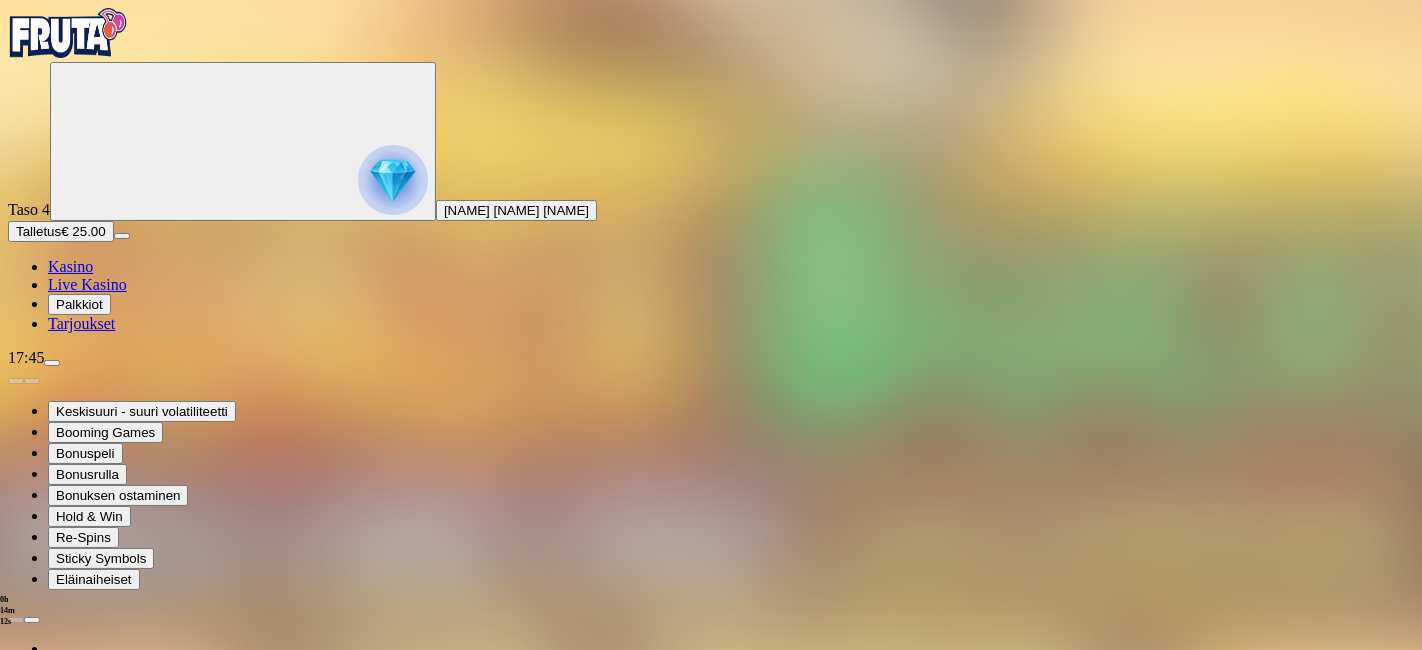 click on "0h 14m 11s Talletus Kokonaissaldo € [NUMBER] Kotiutus € [NUMBER] Bonukset € [NUMBER] Talletus Aulaan" at bounding box center [711, 1392] 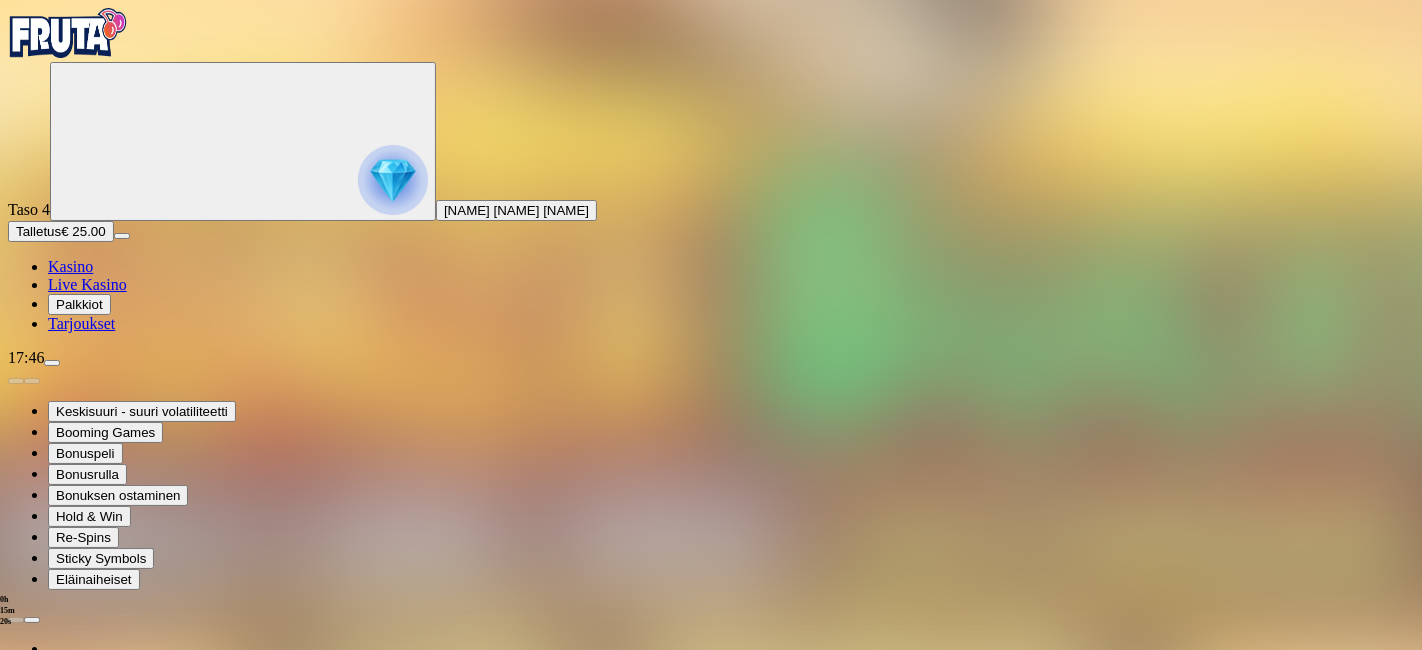 click at bounding box center (16, 1389) 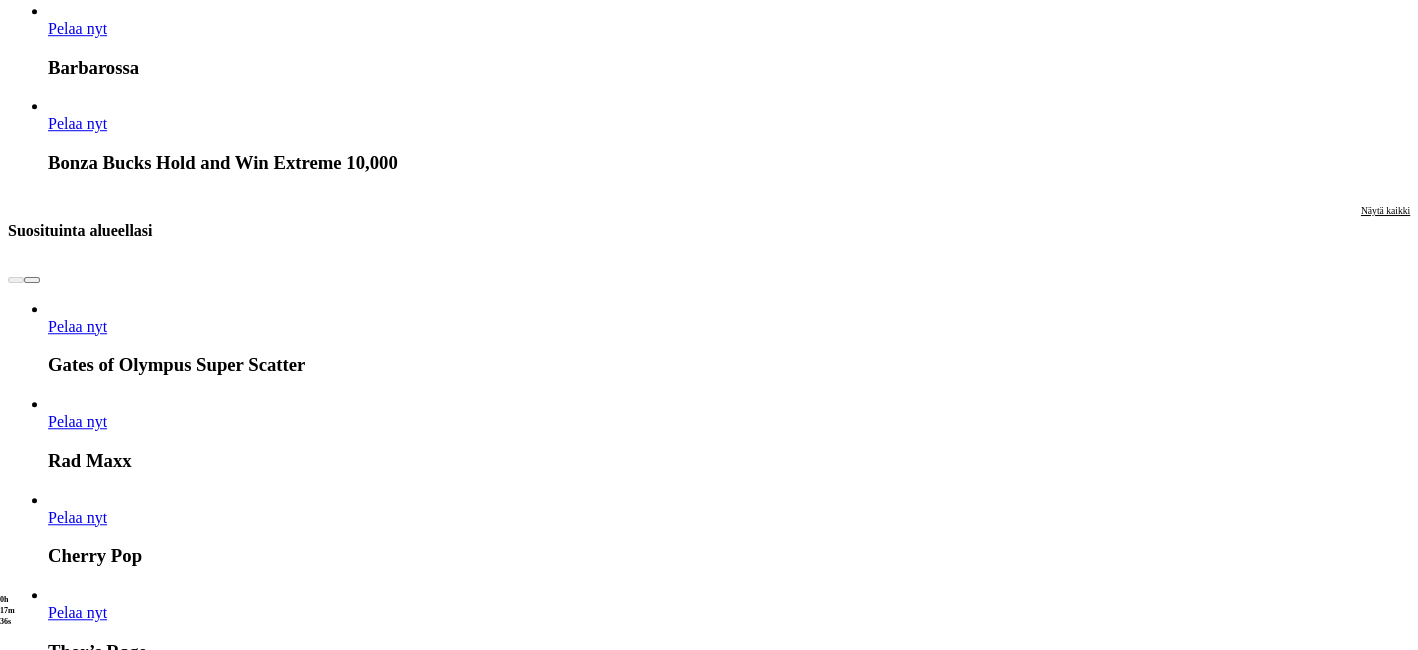 scroll, scrollTop: 1333, scrollLeft: 0, axis: vertical 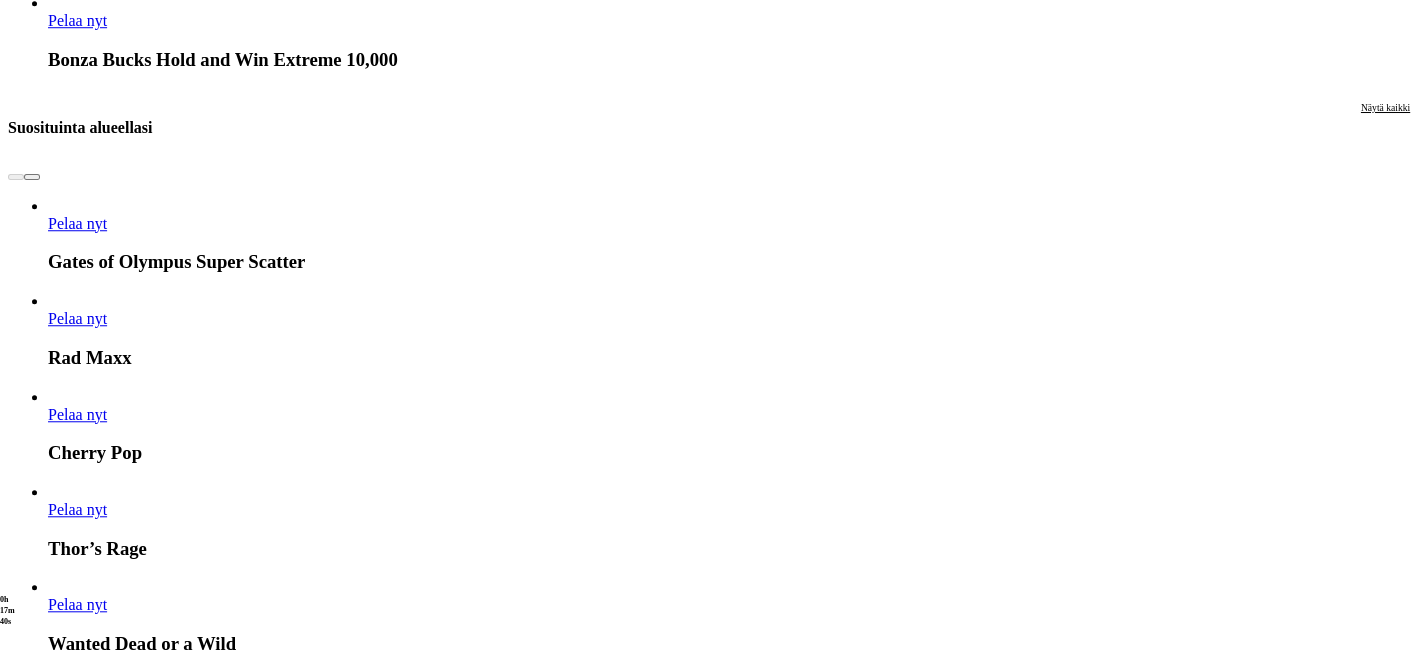 click at bounding box center [48, 14775] 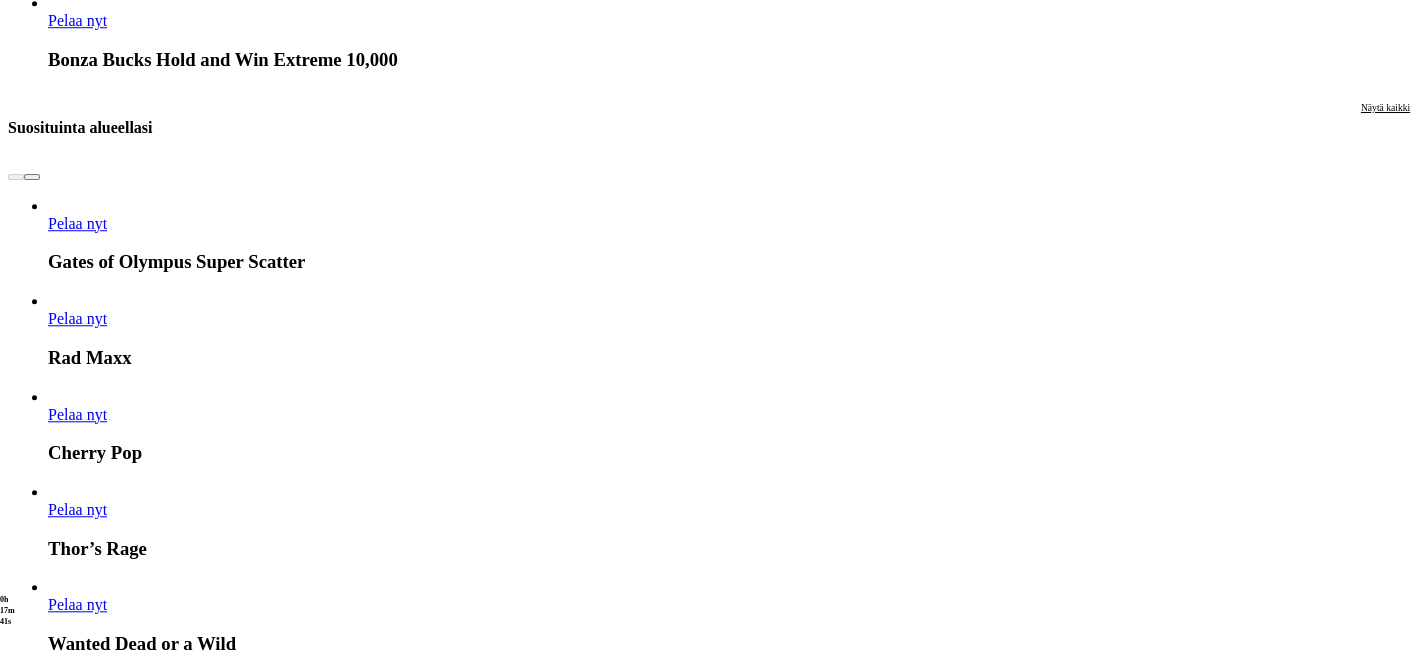 scroll, scrollTop: 0, scrollLeft: 0, axis: both 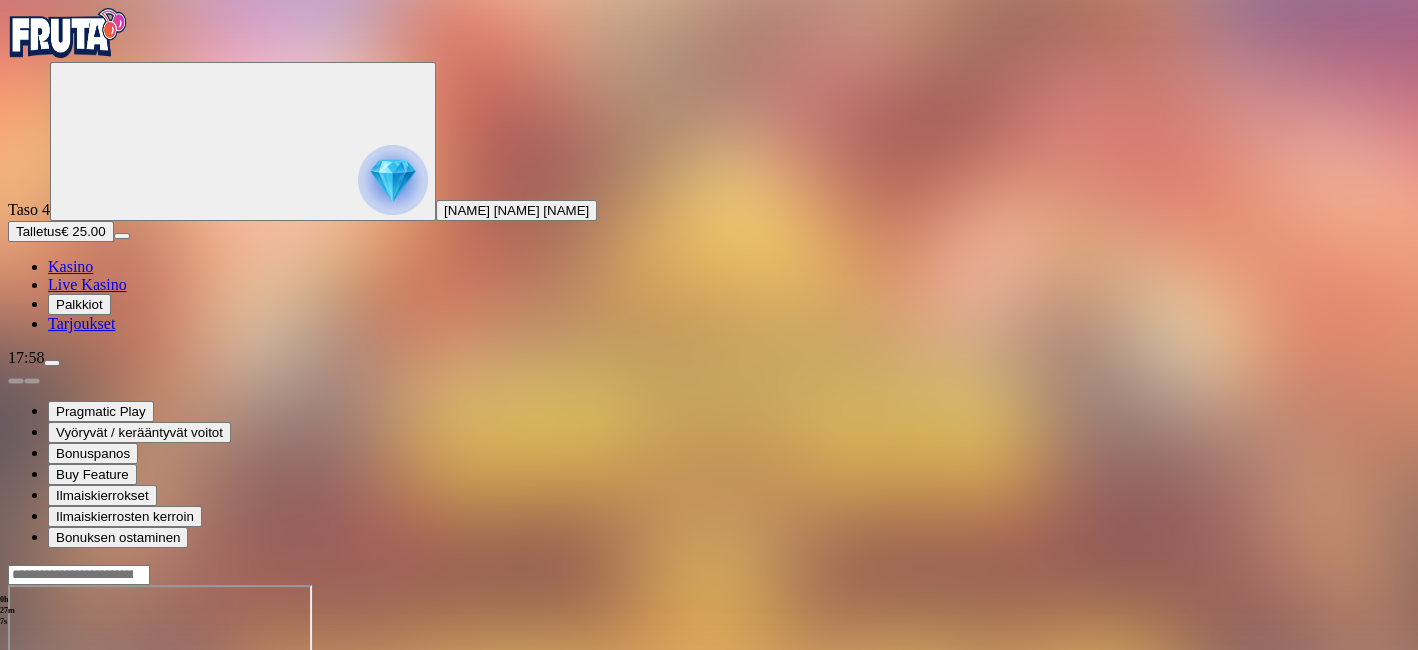 click at bounding box center (16, 757) 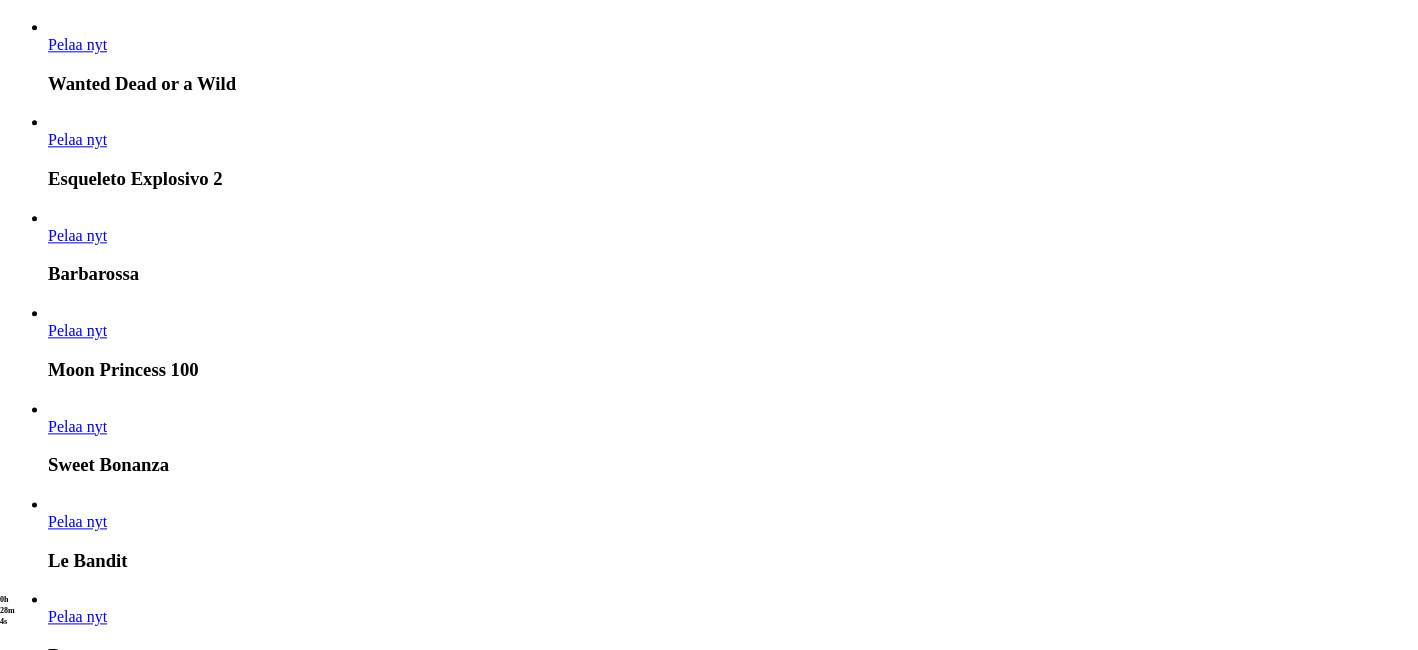 scroll, scrollTop: 2000, scrollLeft: 0, axis: vertical 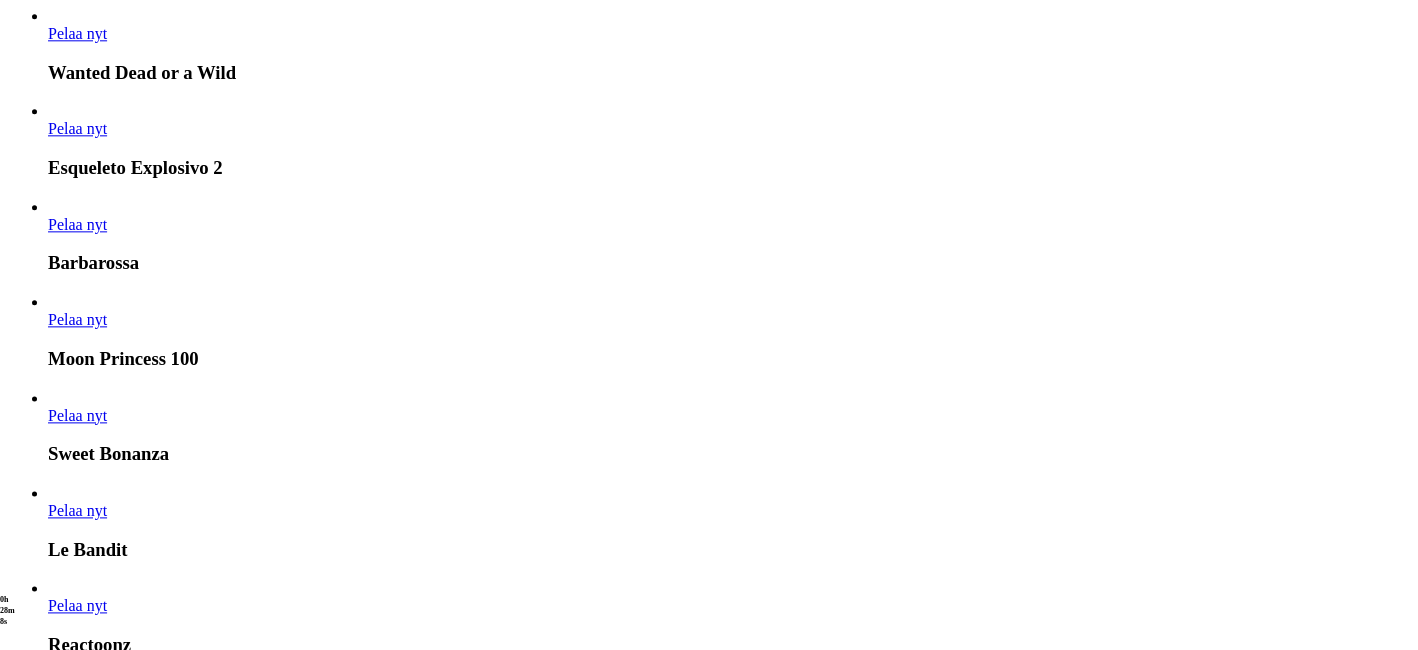 click at bounding box center [48, 15761] 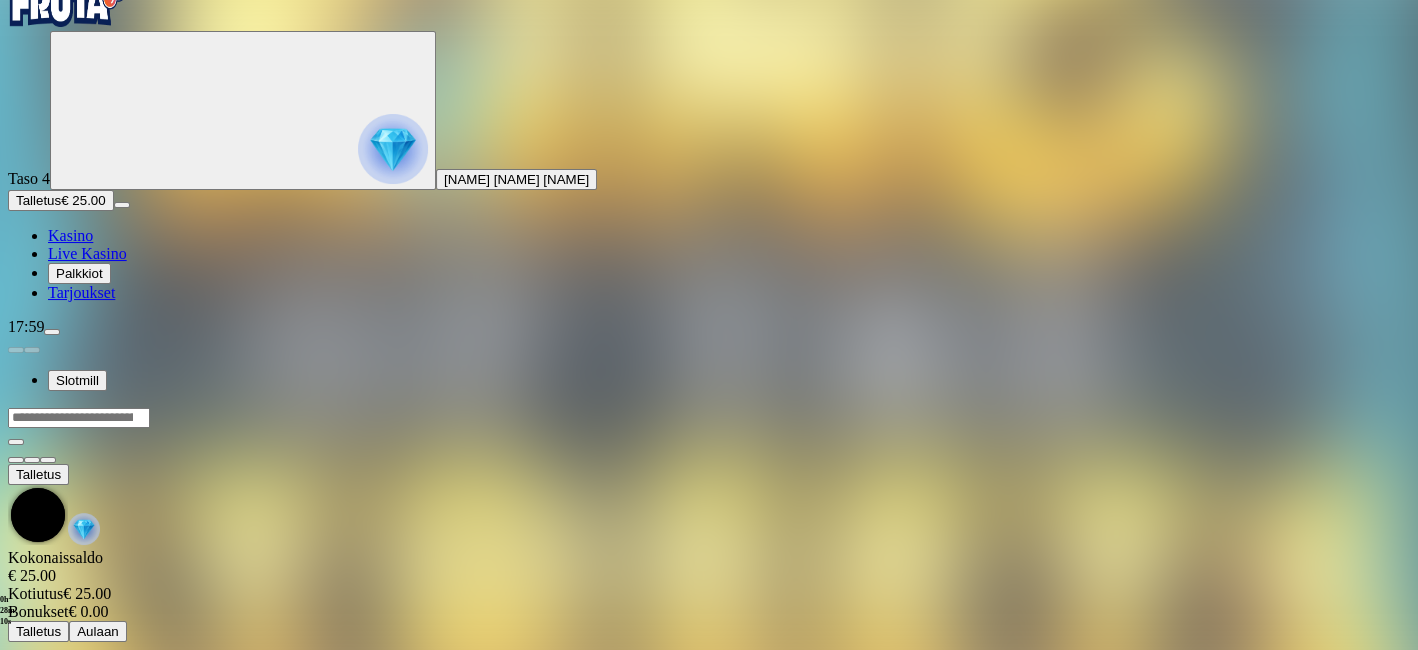 scroll, scrollTop: 0, scrollLeft: 0, axis: both 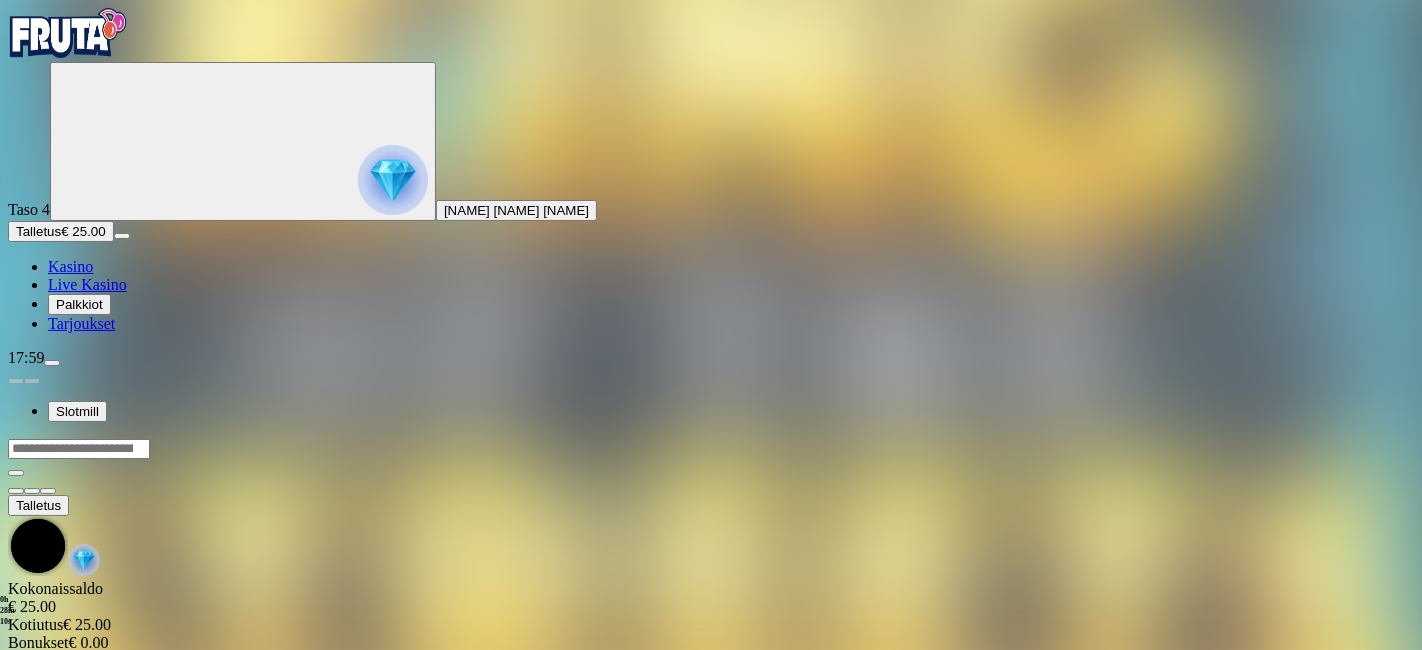 click on "Talletus Kokonaissaldo € [NUMBER] Kotiutus € [NUMBER] Bonukset € [NUMBER] Talletus Aulaan" at bounding box center (711, 555) 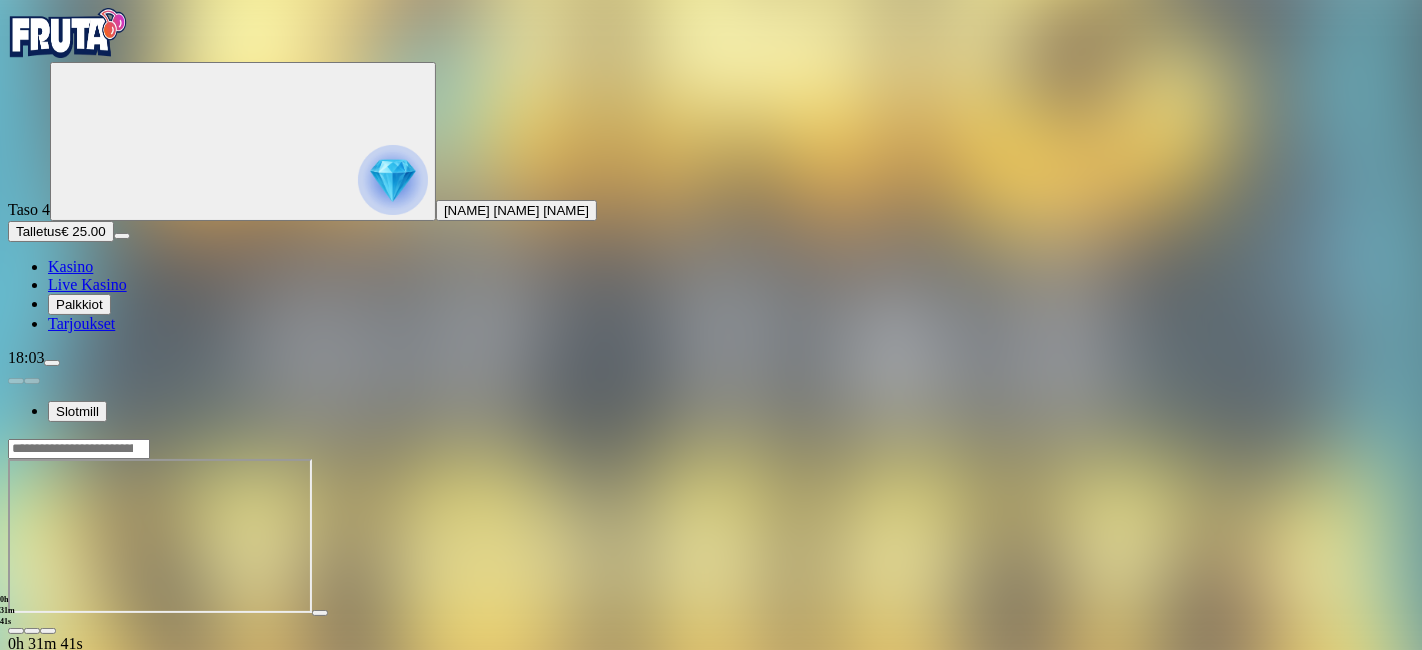 click at bounding box center (16, 631) 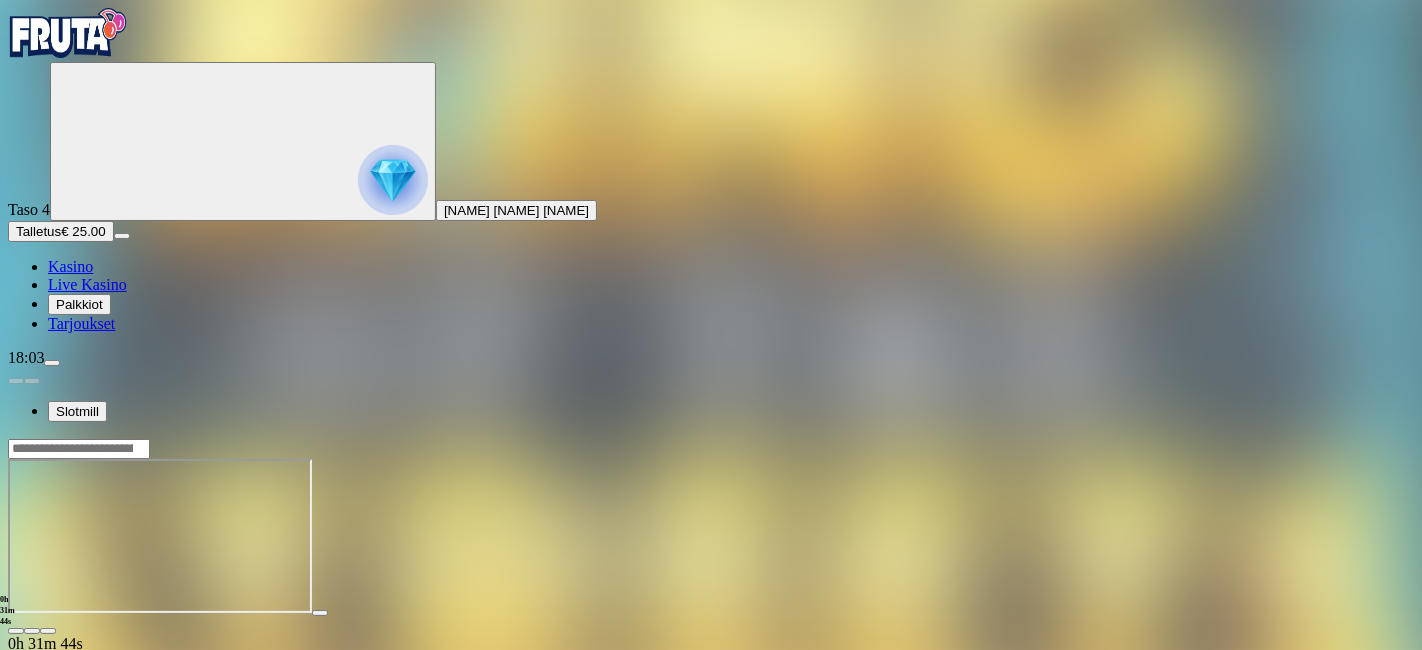 click at bounding box center [16, 631] 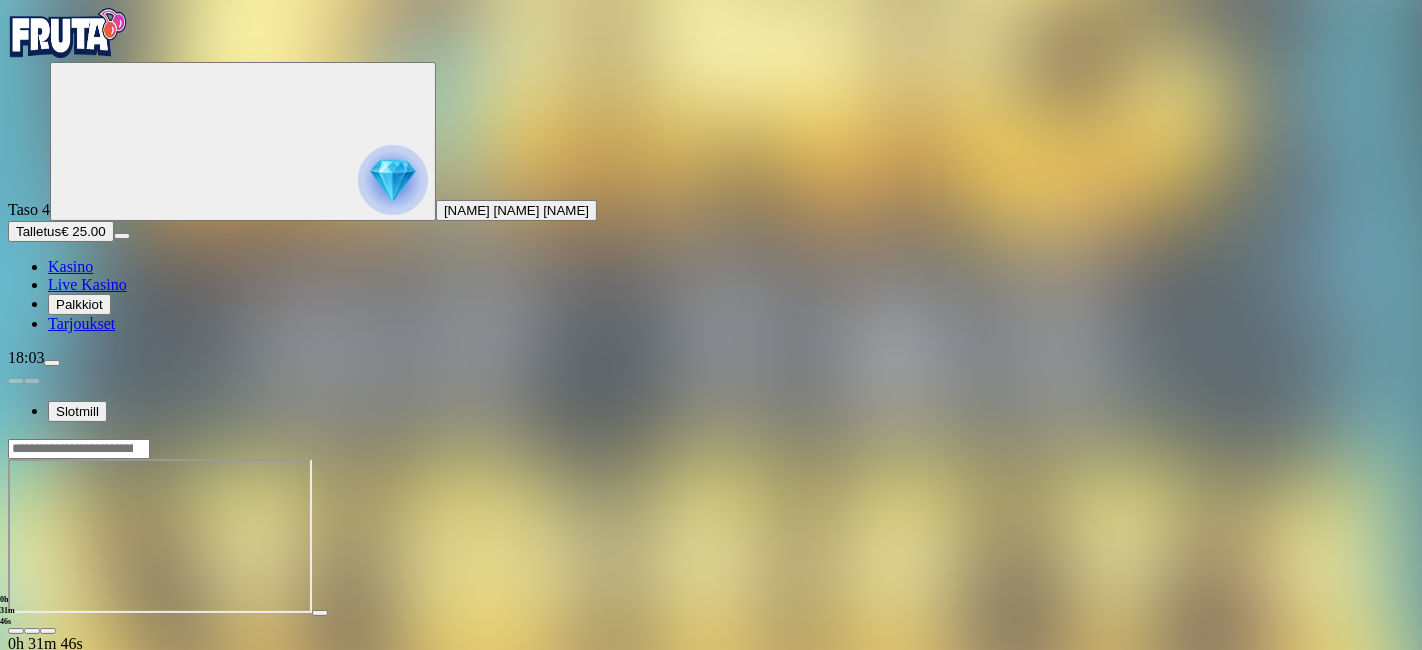 click at bounding box center (16, 631) 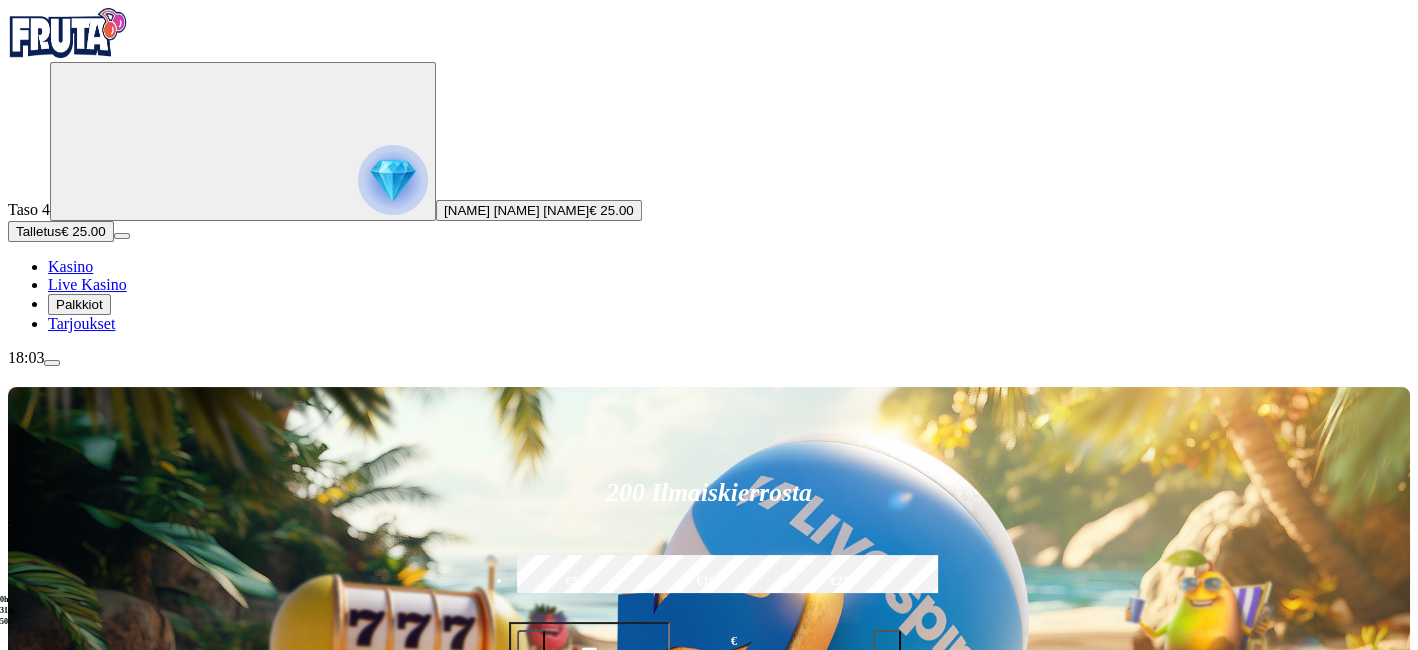 click at bounding box center [990, 945] 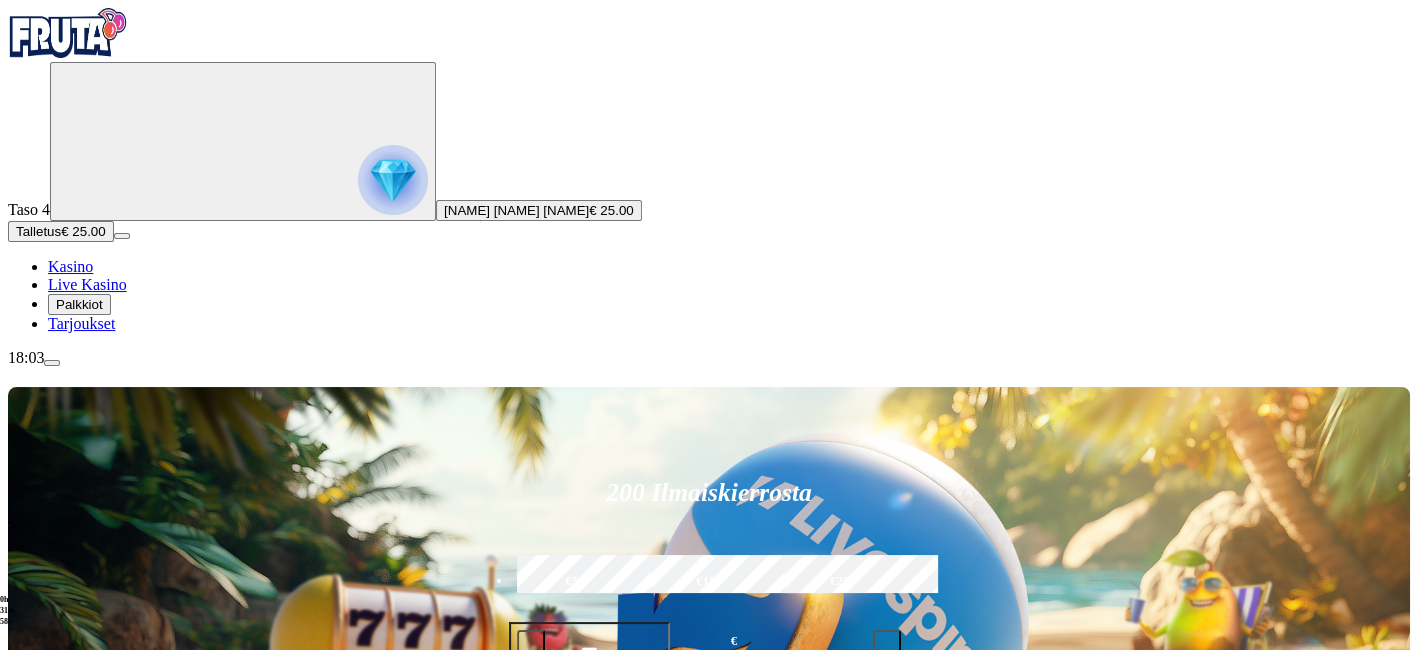 scroll, scrollTop: 222, scrollLeft: 0, axis: vertical 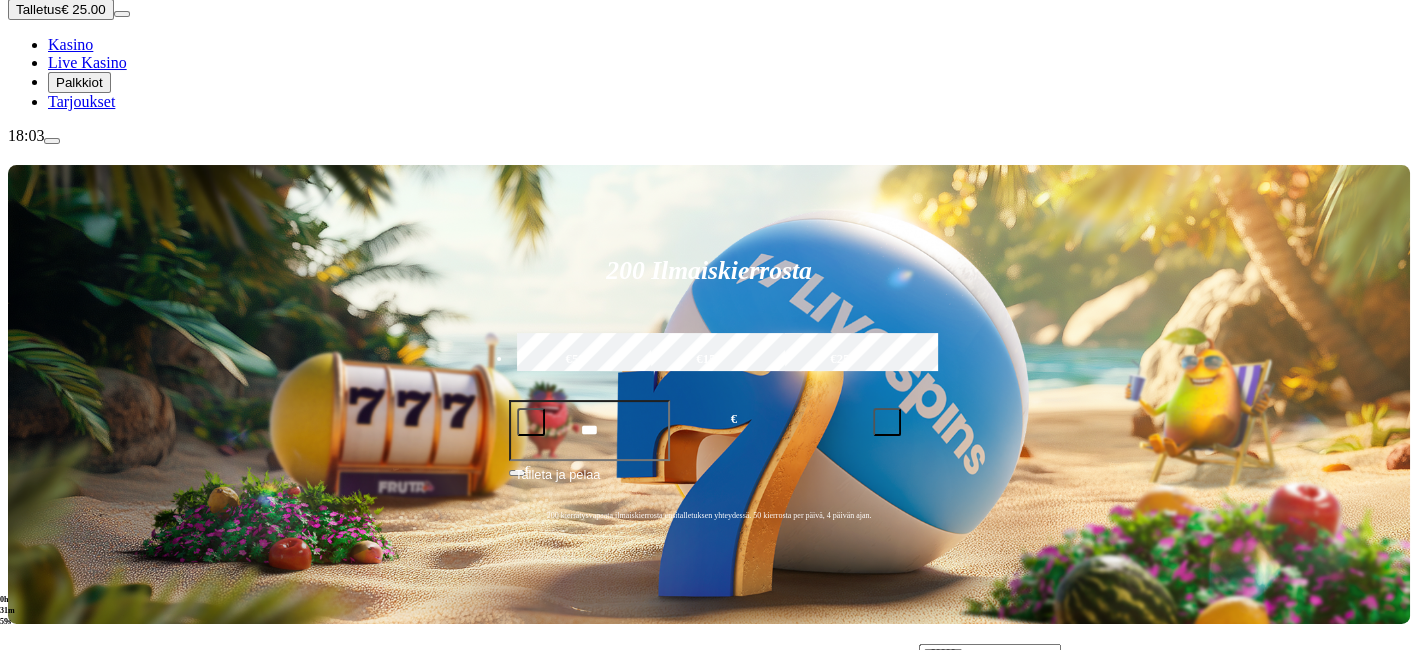 type on "*******" 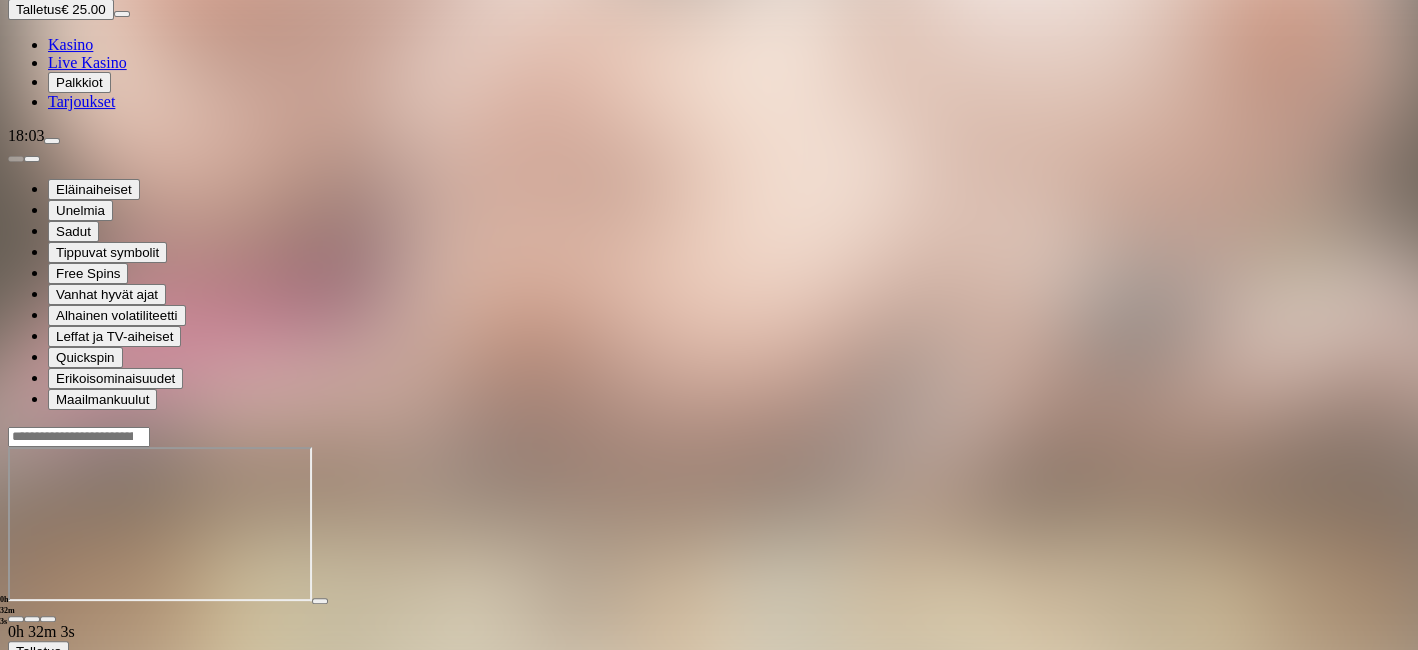 scroll, scrollTop: 0, scrollLeft: 0, axis: both 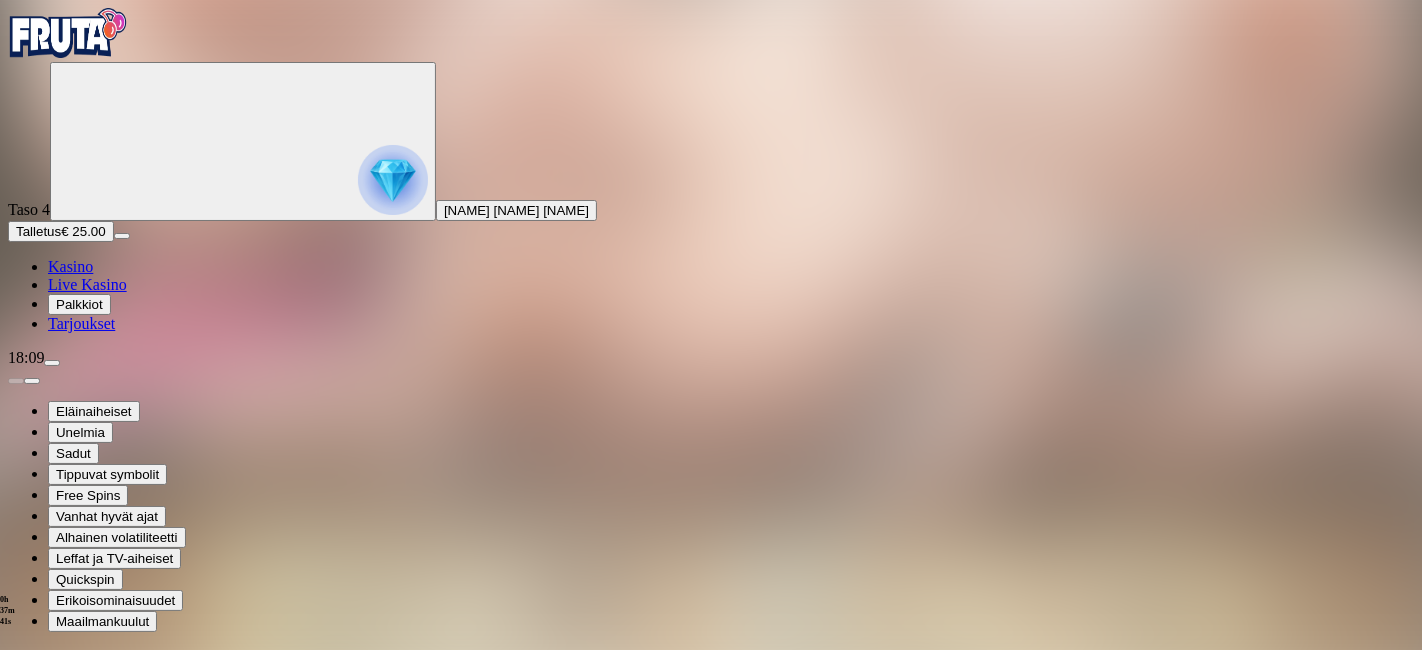 click at bounding box center (16, 1431) 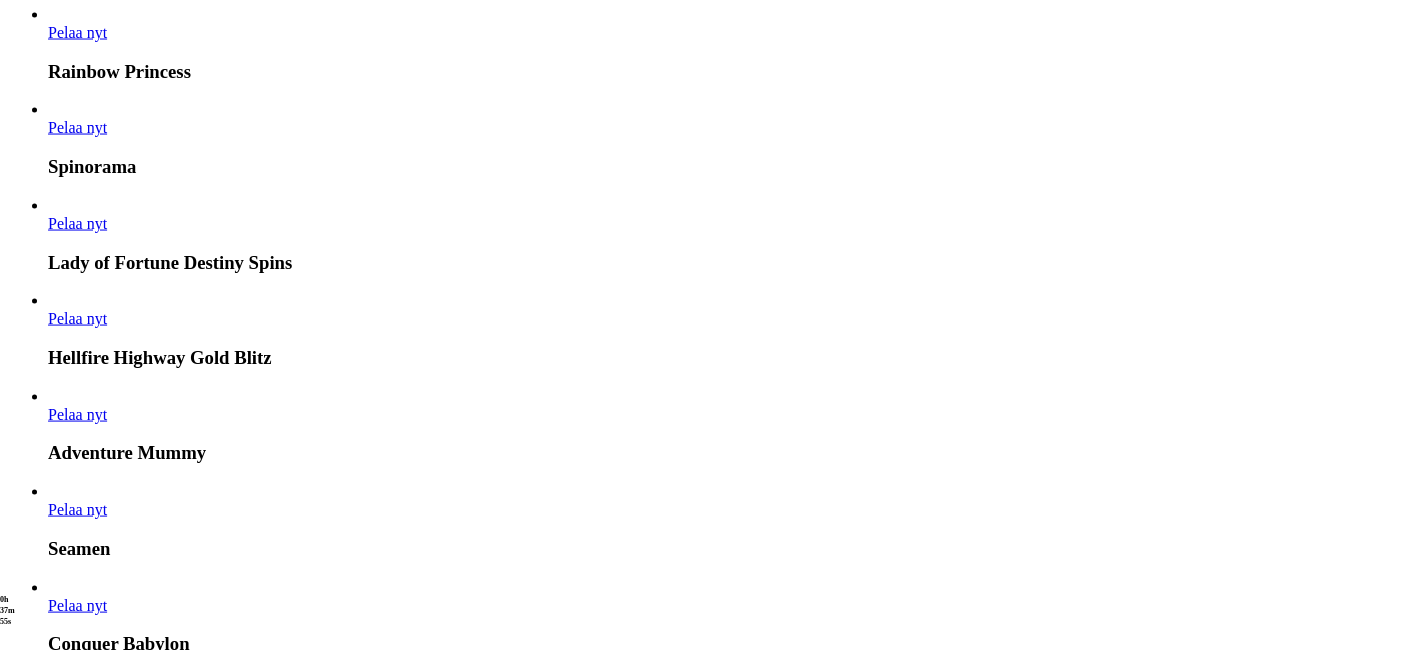 scroll, scrollTop: 3444, scrollLeft: 0, axis: vertical 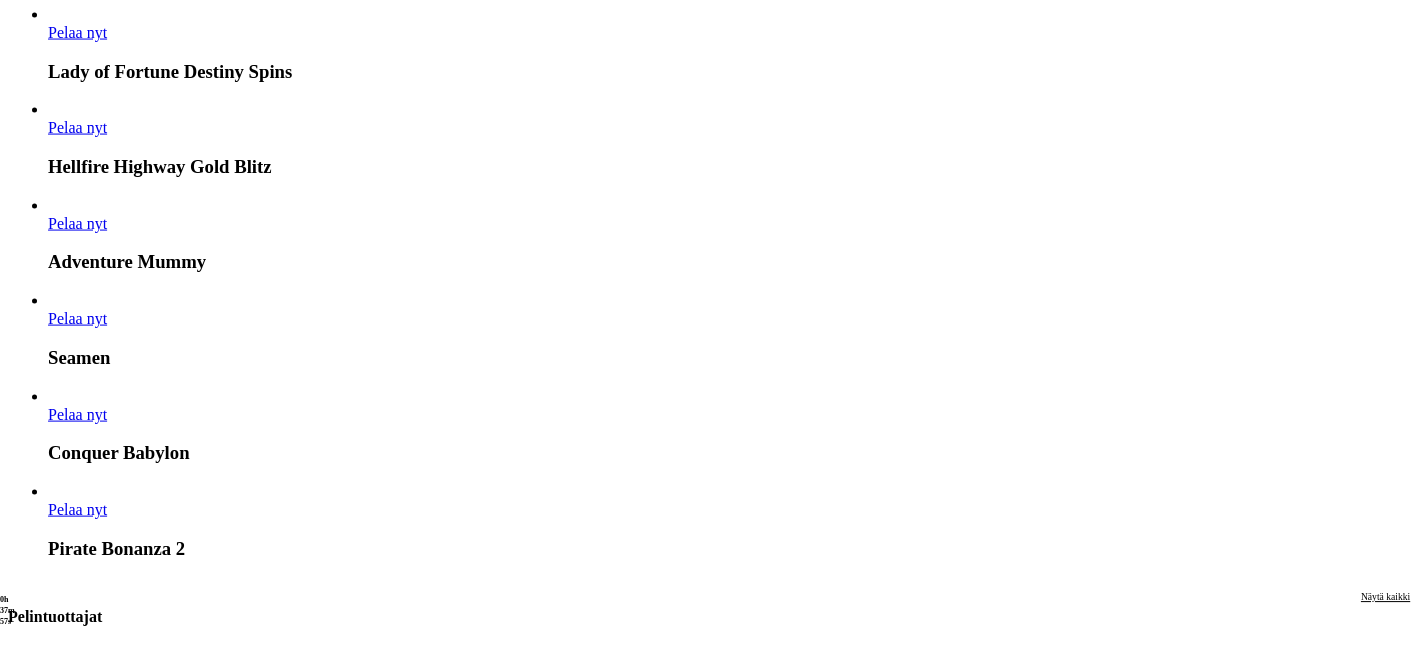 click at bounding box center (32, 20021) 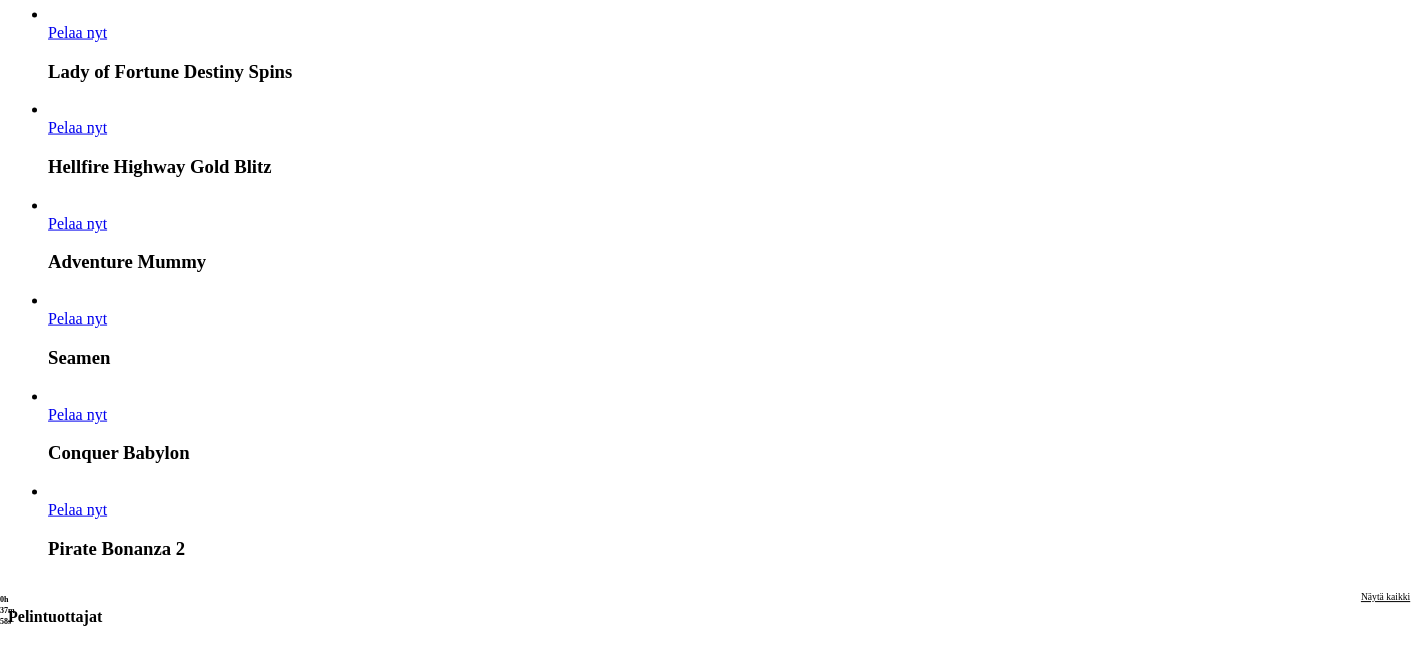 click at bounding box center (32, 20021) 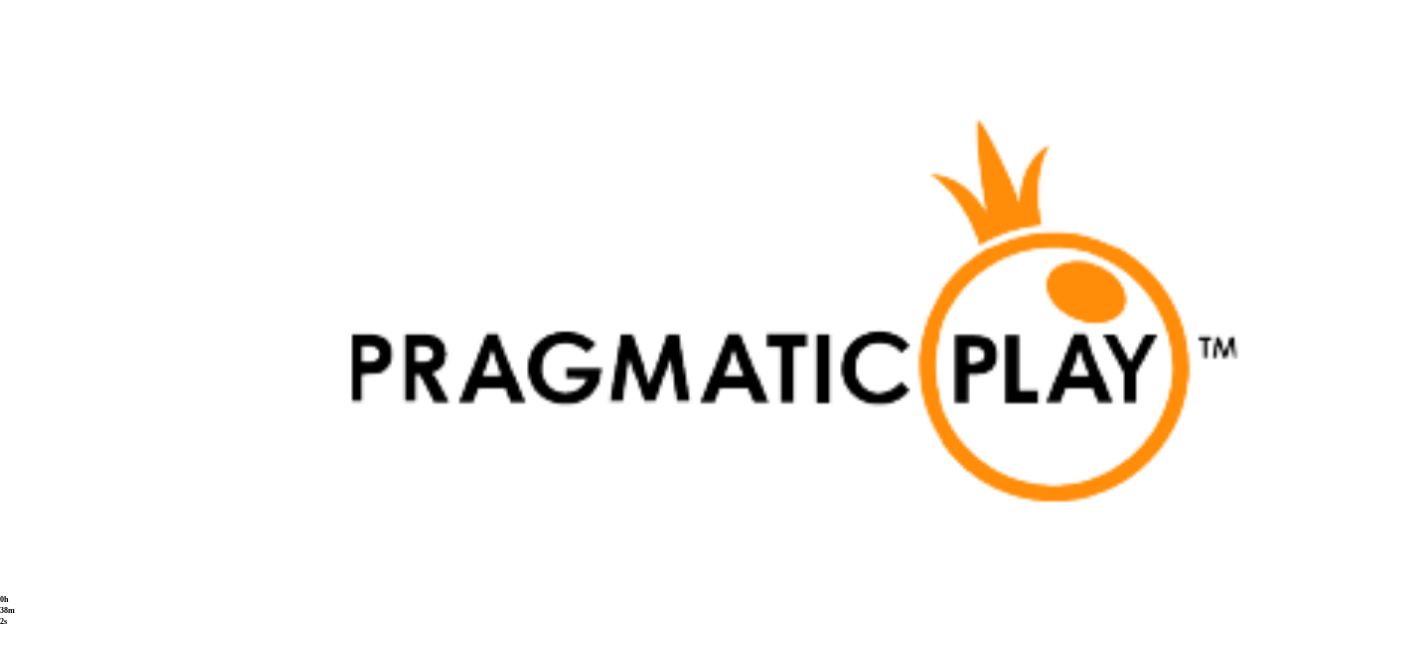 scroll, scrollTop: 4333, scrollLeft: 0, axis: vertical 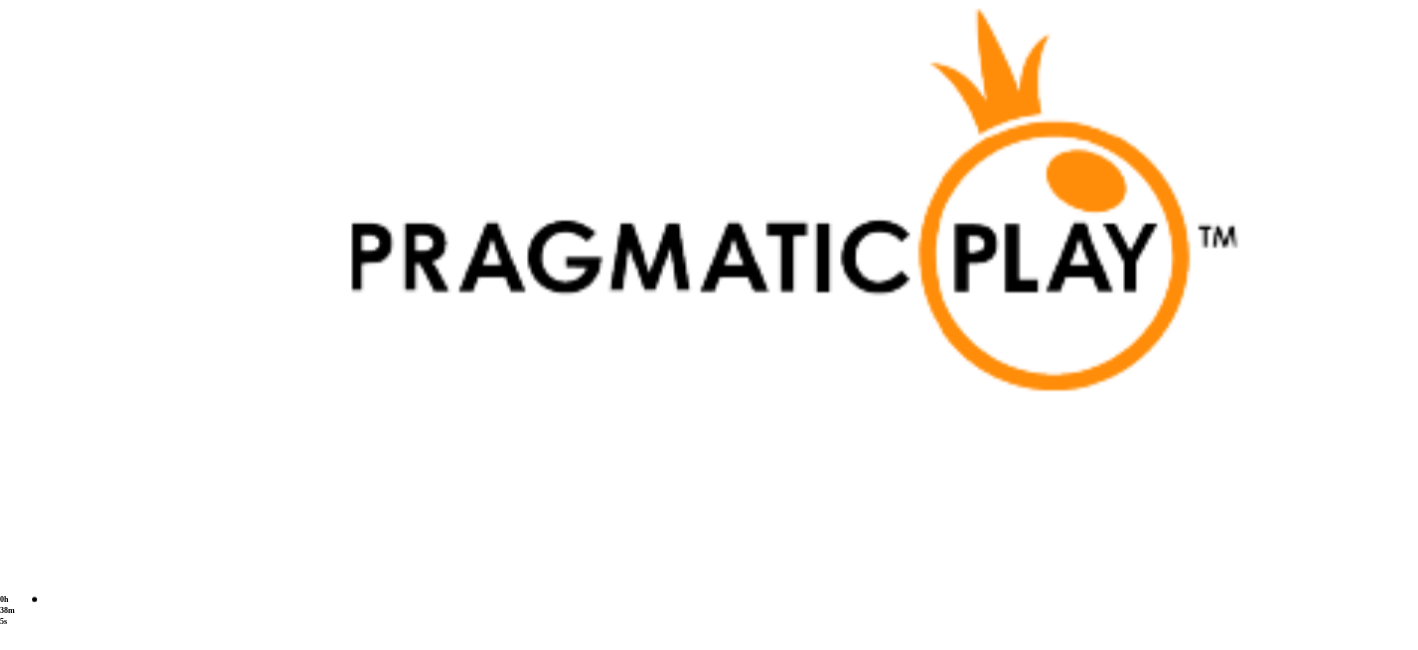 click at bounding box center (48, 26423) 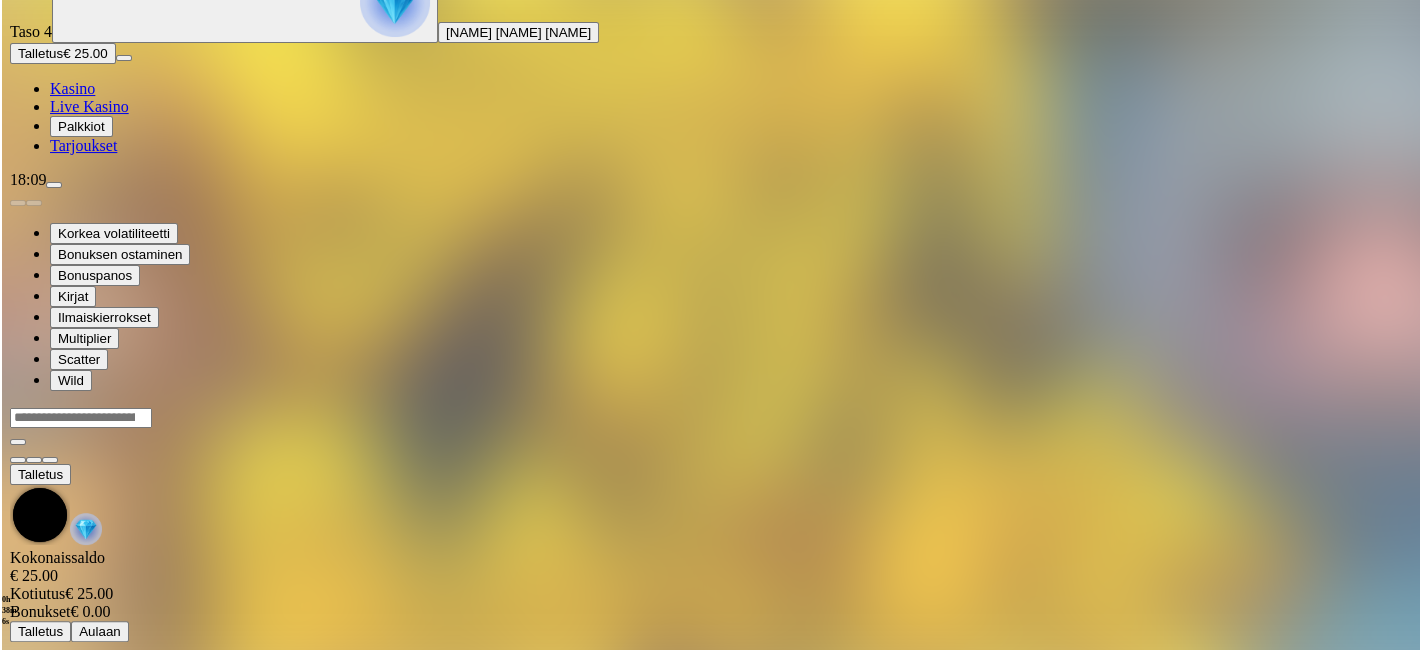scroll, scrollTop: 0, scrollLeft: 0, axis: both 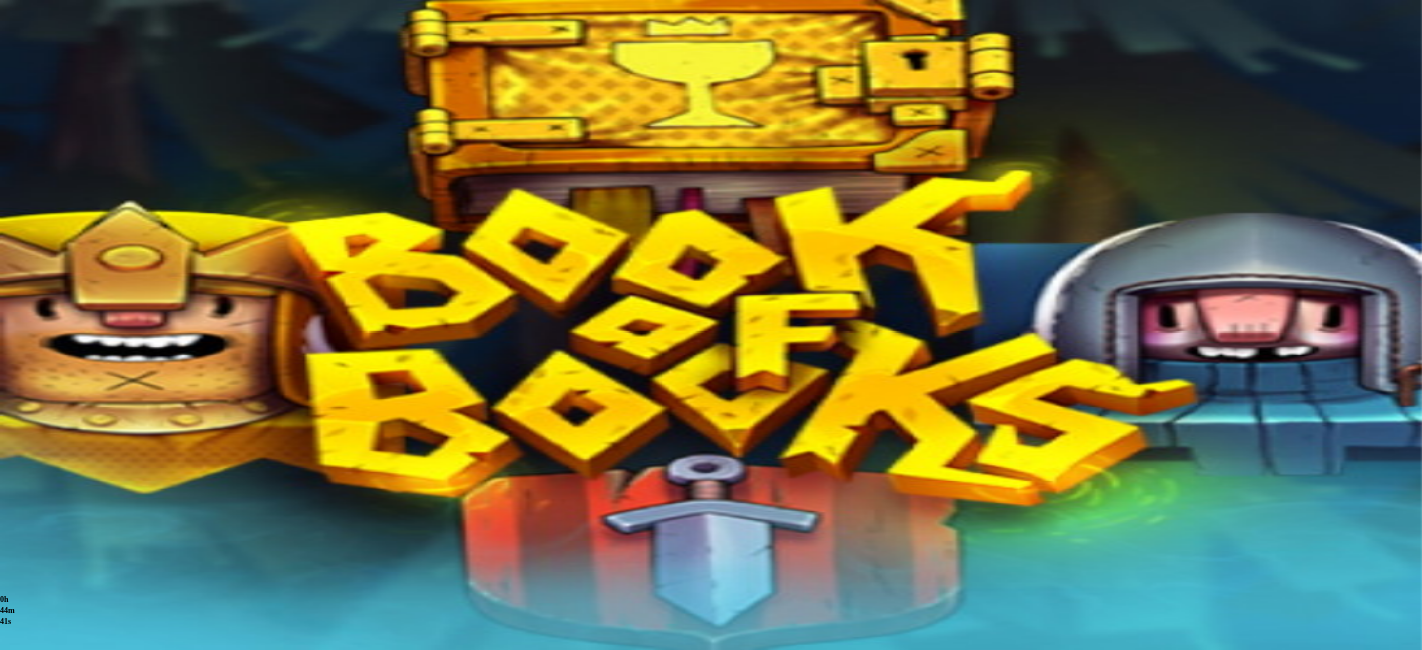 click at bounding box center [16, 778] 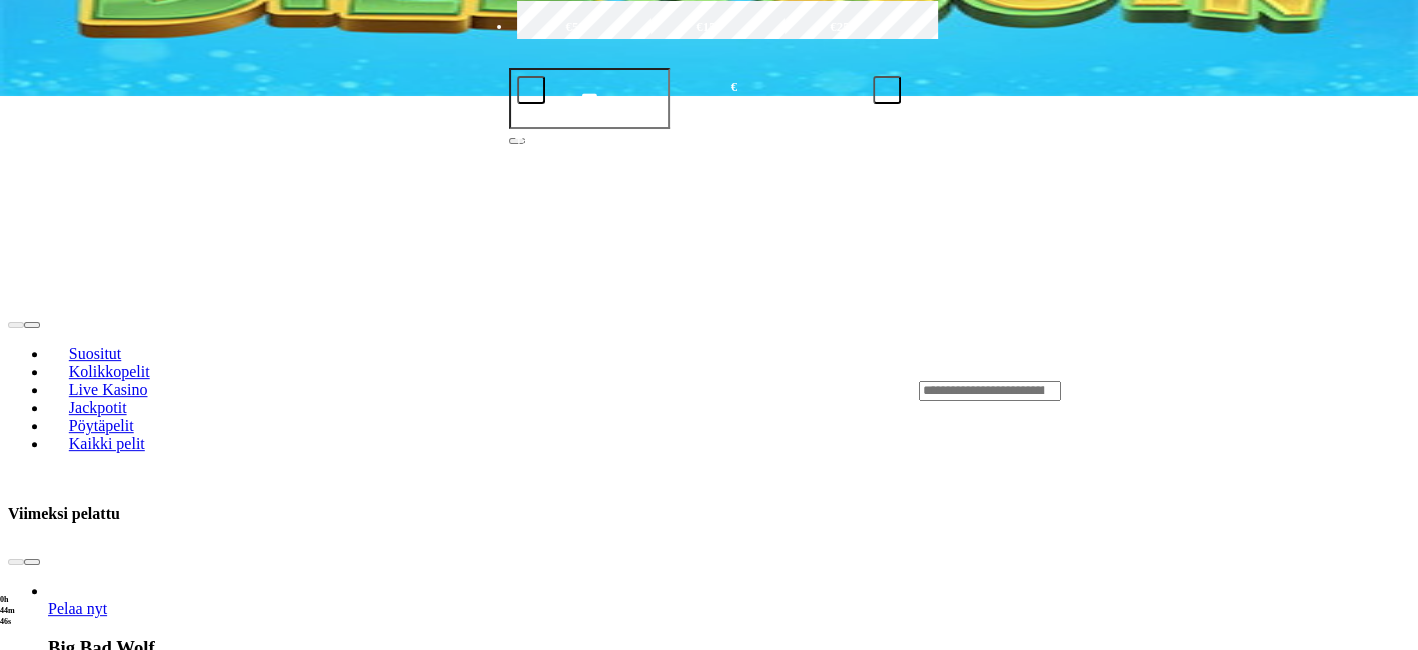 scroll, scrollTop: 1000, scrollLeft: 0, axis: vertical 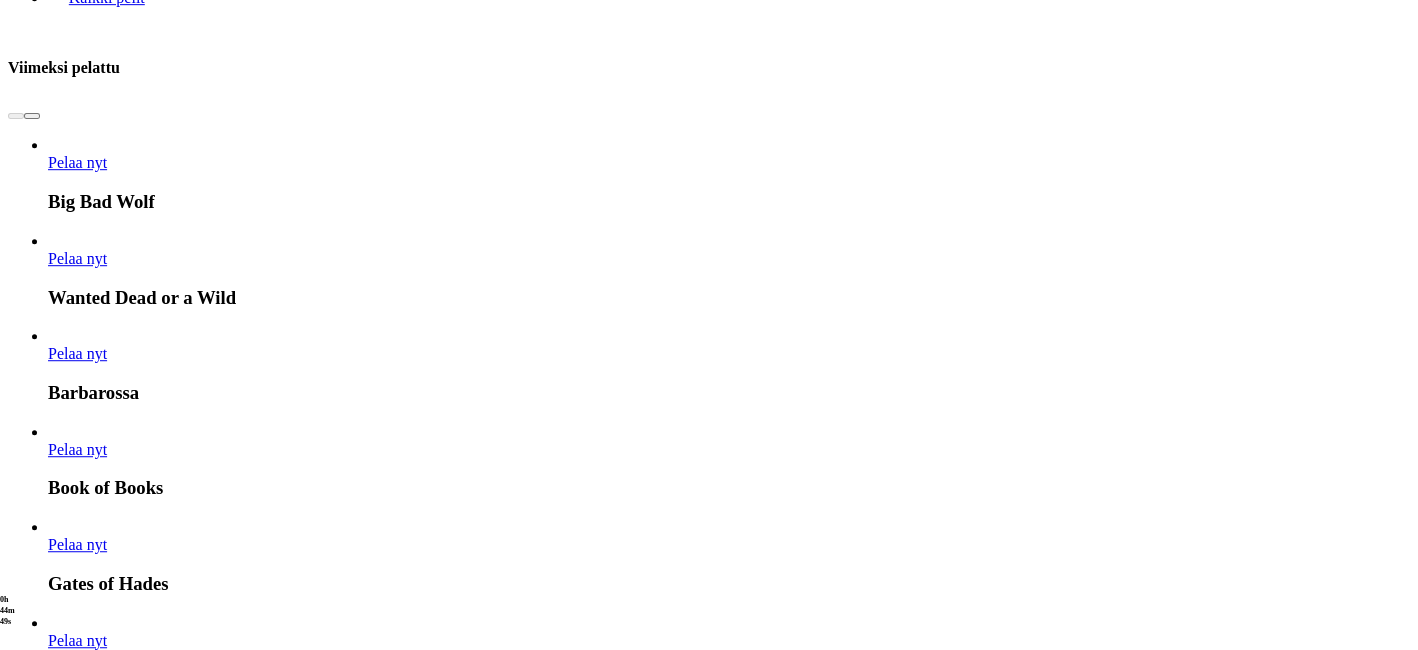 click on "Tarjoukset" at bounding box center (81, -677) 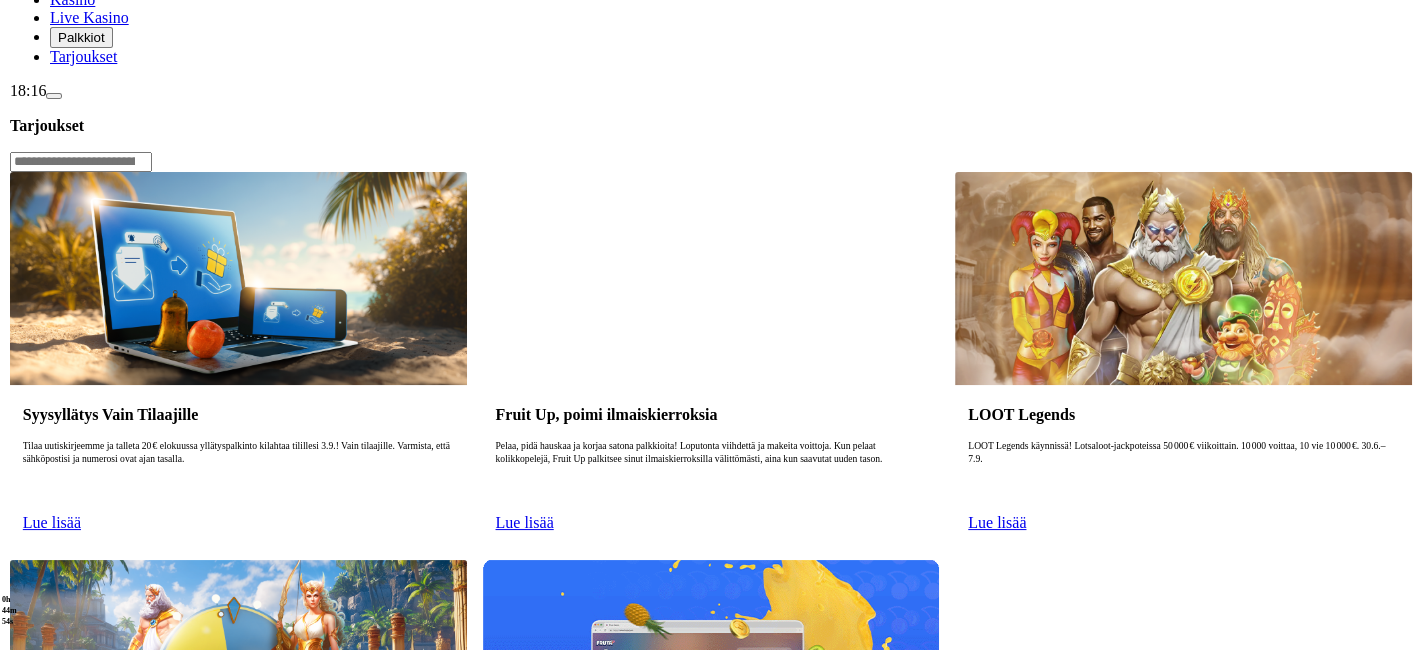 scroll, scrollTop: 0, scrollLeft: 0, axis: both 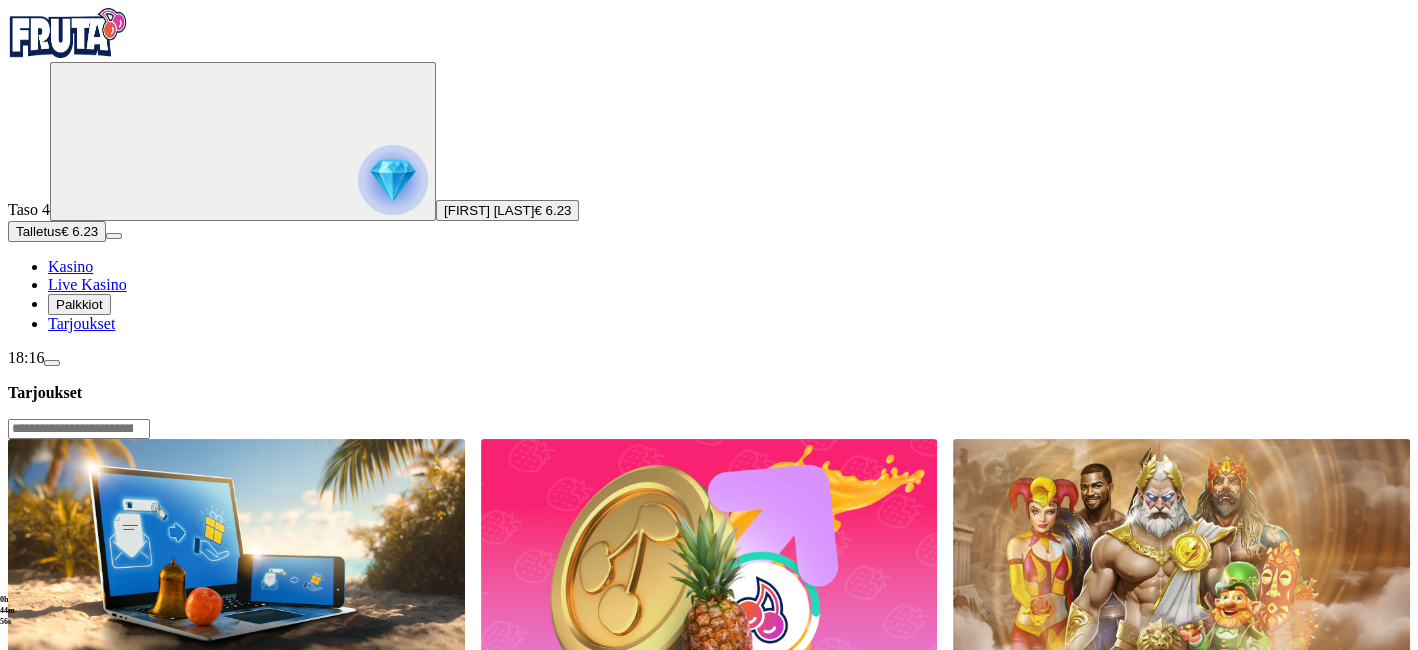 click at bounding box center [79, 429] 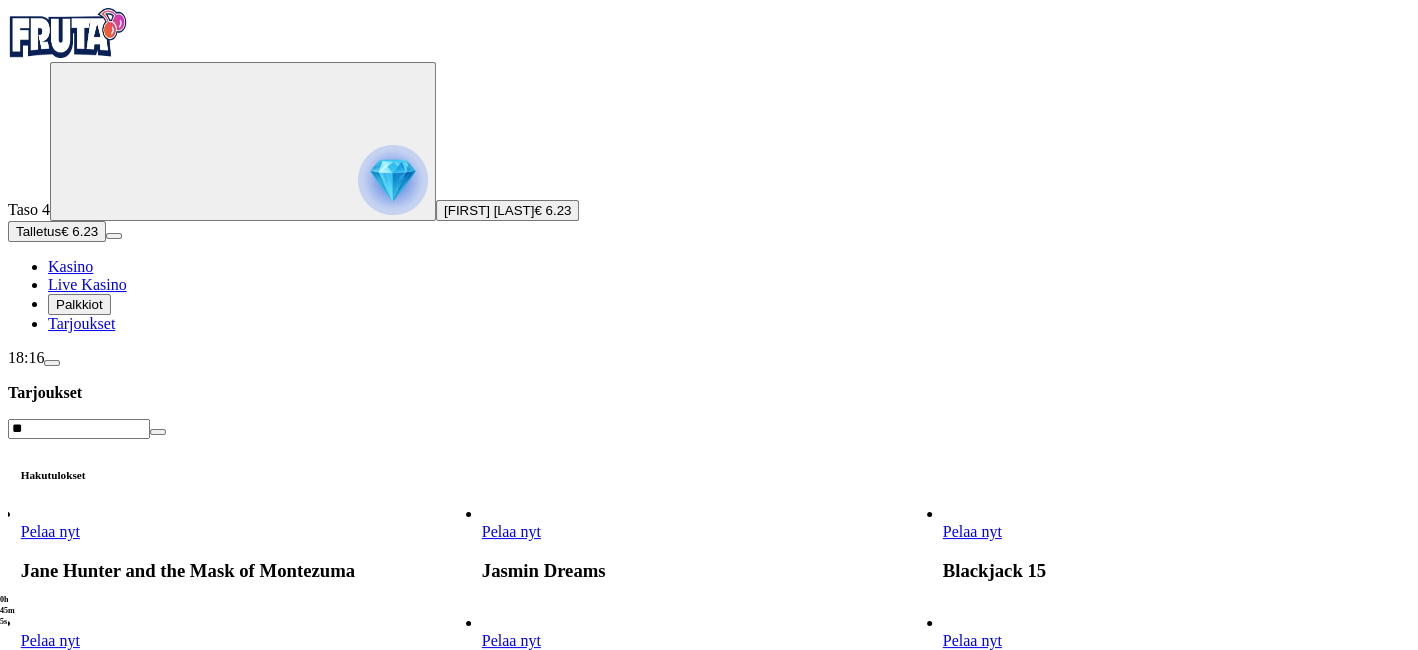 type on "*" 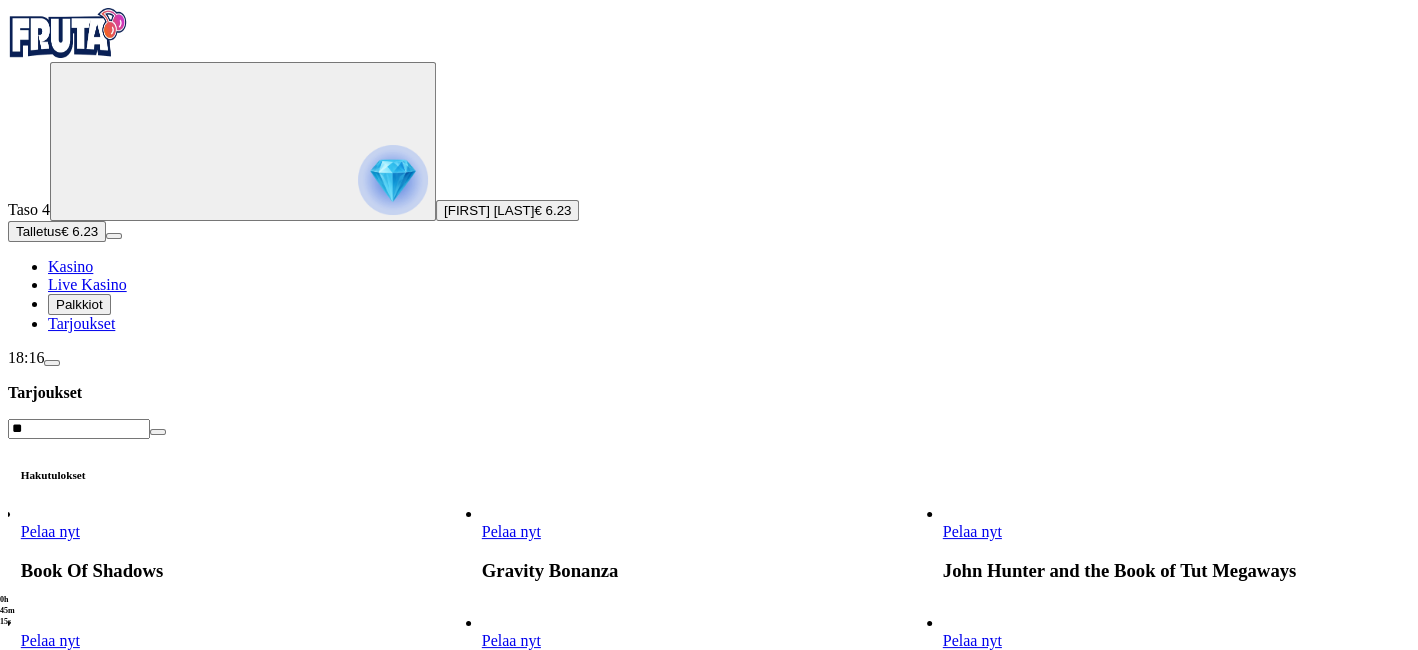 type on "*" 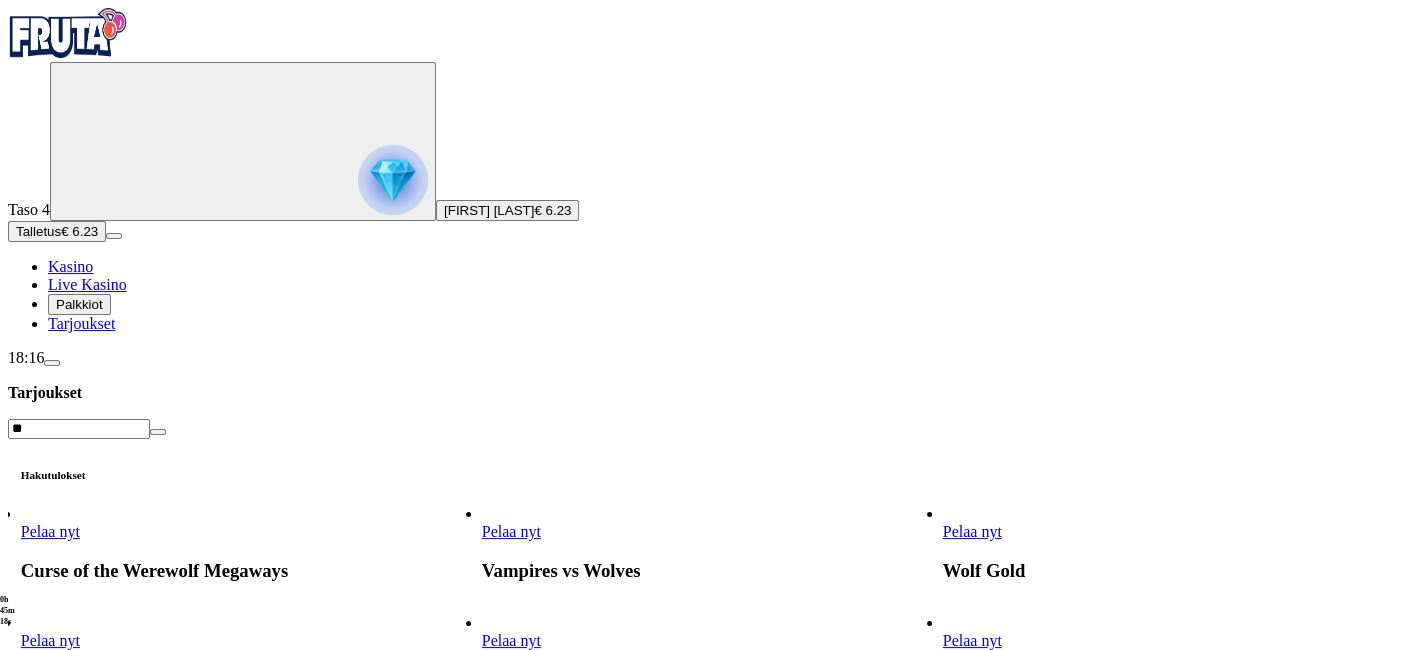 type on "*" 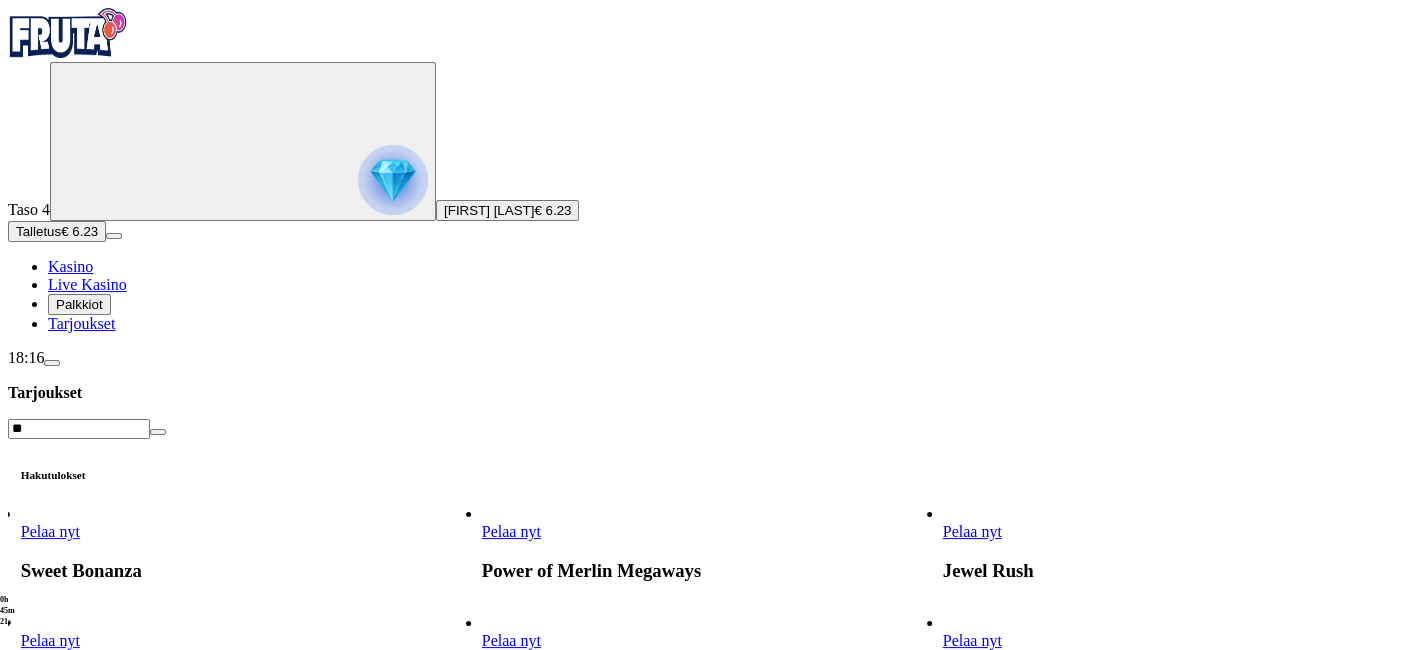 type on "**" 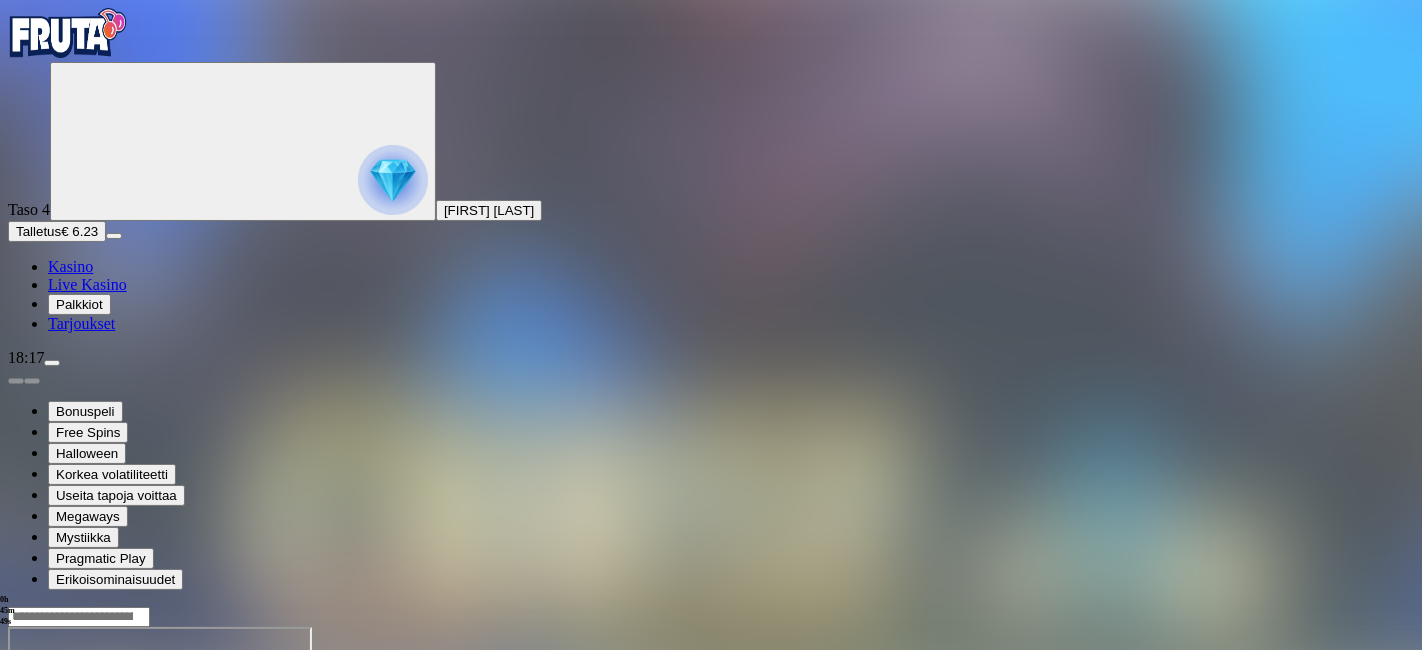 click on "0h 45m 49s Talletus Kokonaissaldo € 6.23 Kotiutus € 6.23 Bonukset € 0.00 Talletus Aulaan" at bounding box center (711, 802) 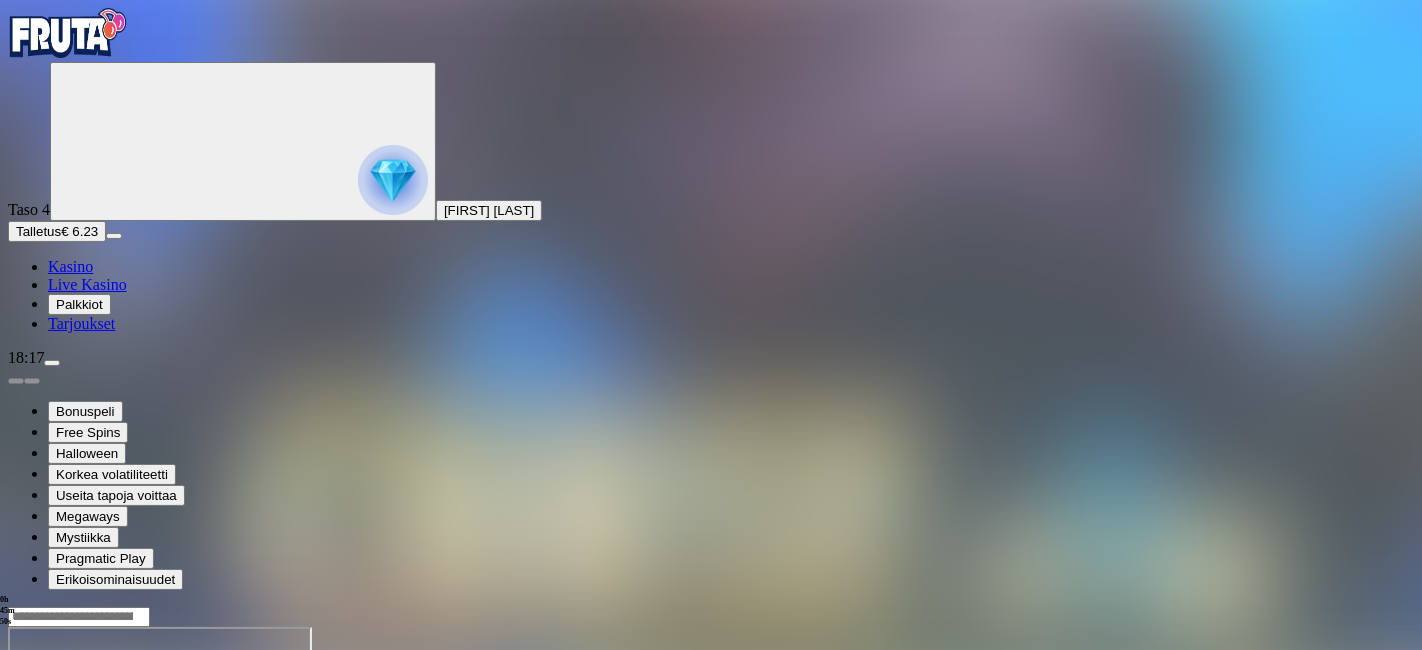 click on "0h 45m 50s Talletus Kokonaissaldo € 6.23 Kotiutus € 6.23 Bonukset € 0.00 Talletus Aulaan" at bounding box center (711, 802) 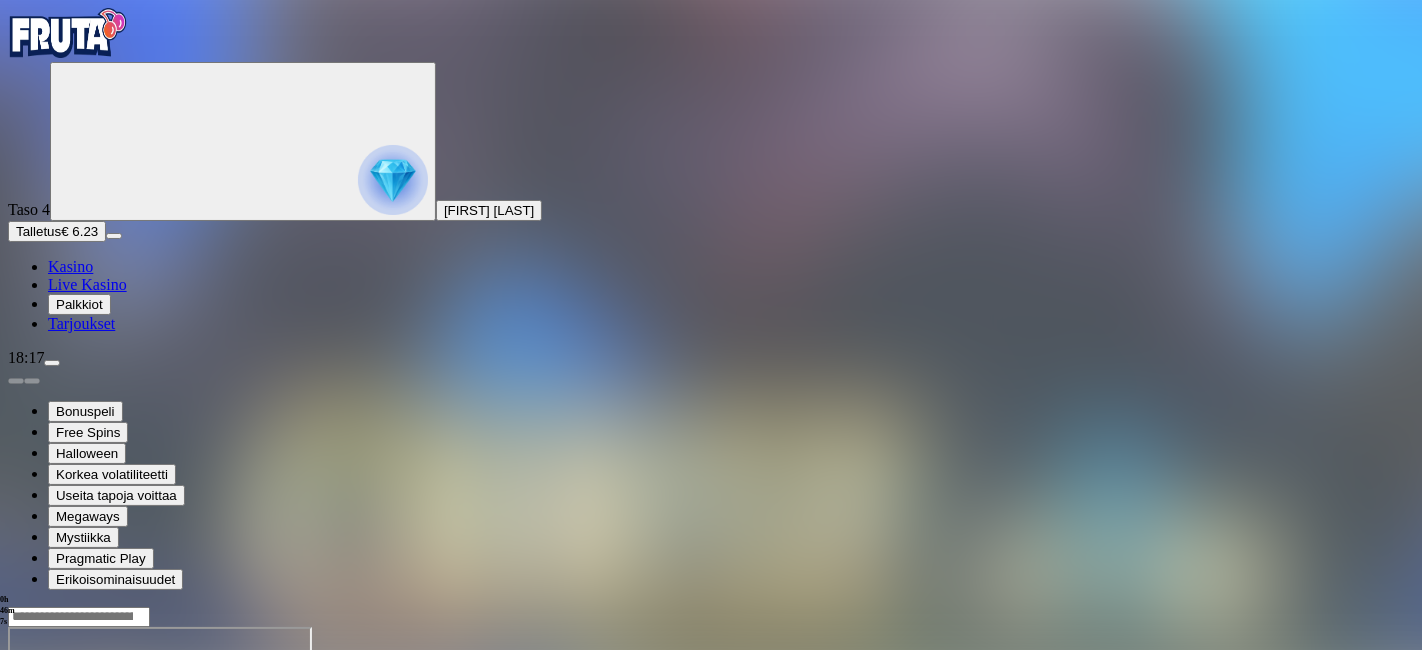 click at bounding box center [711, 704] 